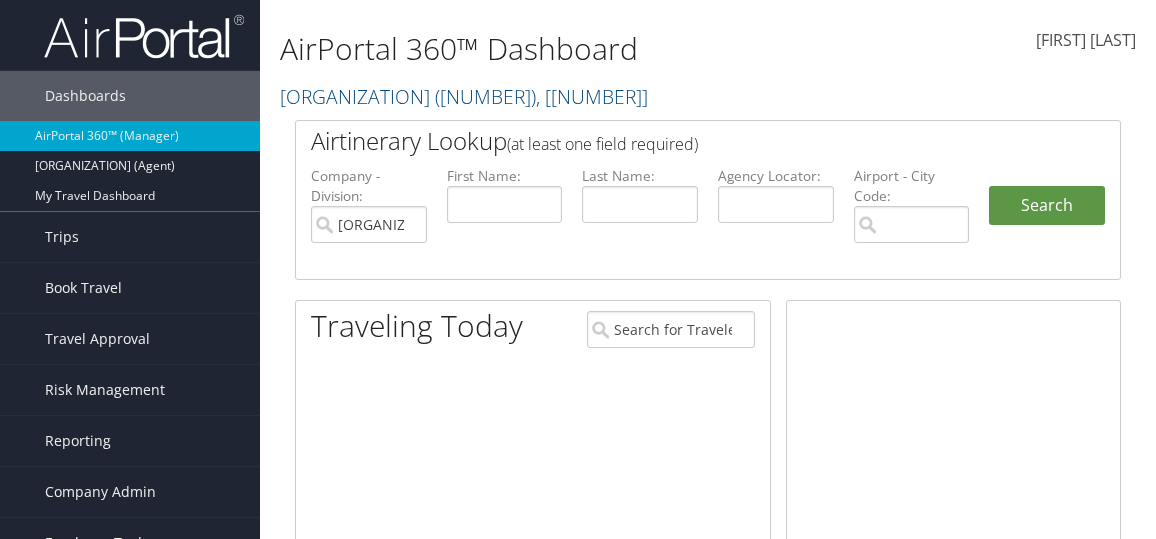 scroll, scrollTop: 0, scrollLeft: 0, axis: both 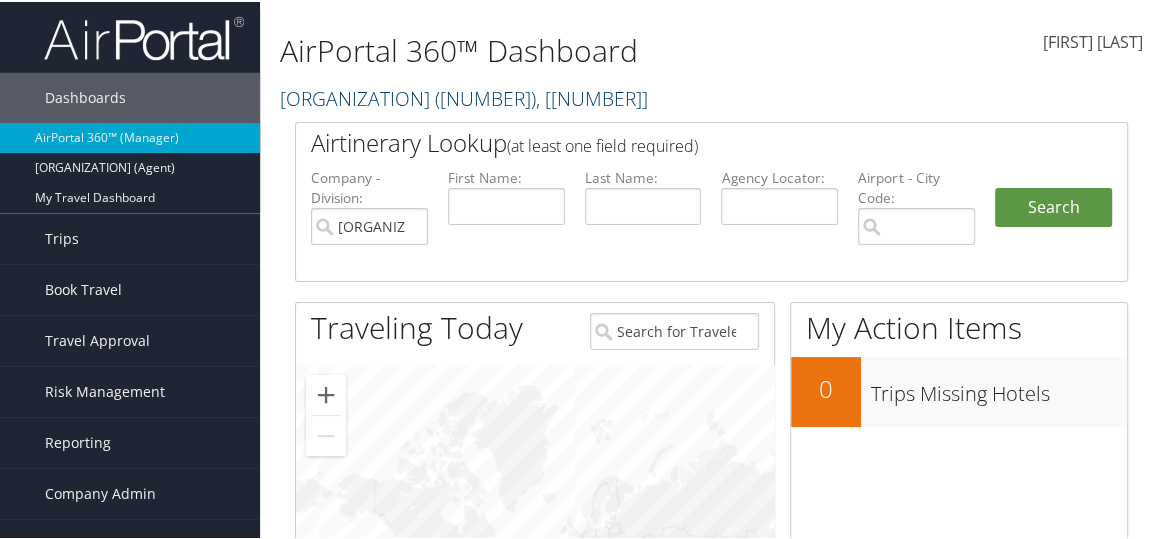 click on "Nucor Data Systems   ( 302080 )  , [ 45993 ]" at bounding box center (464, 96) 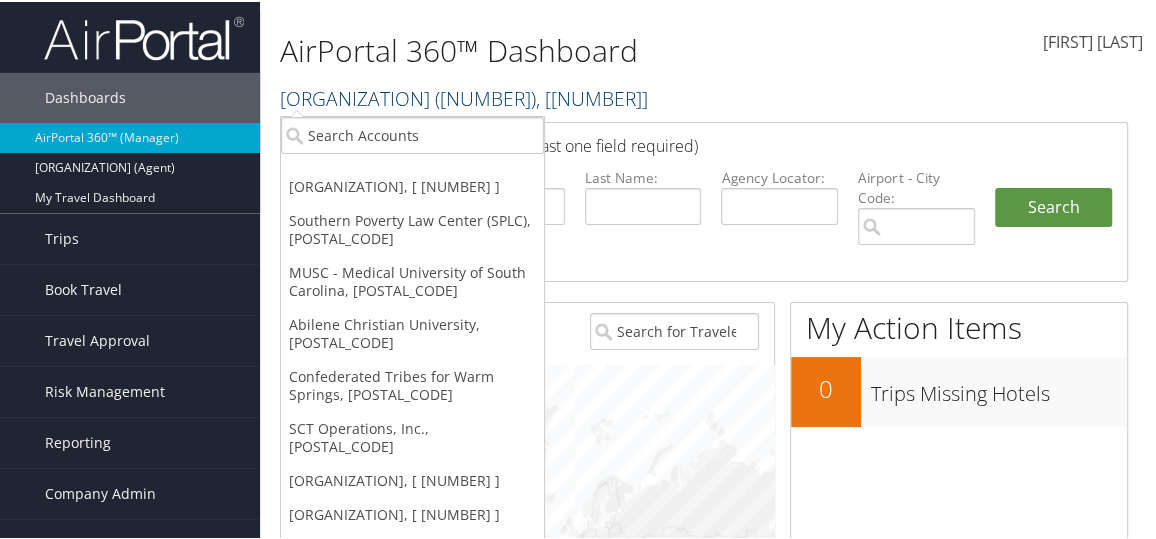 scroll, scrollTop: 23, scrollLeft: 0, axis: vertical 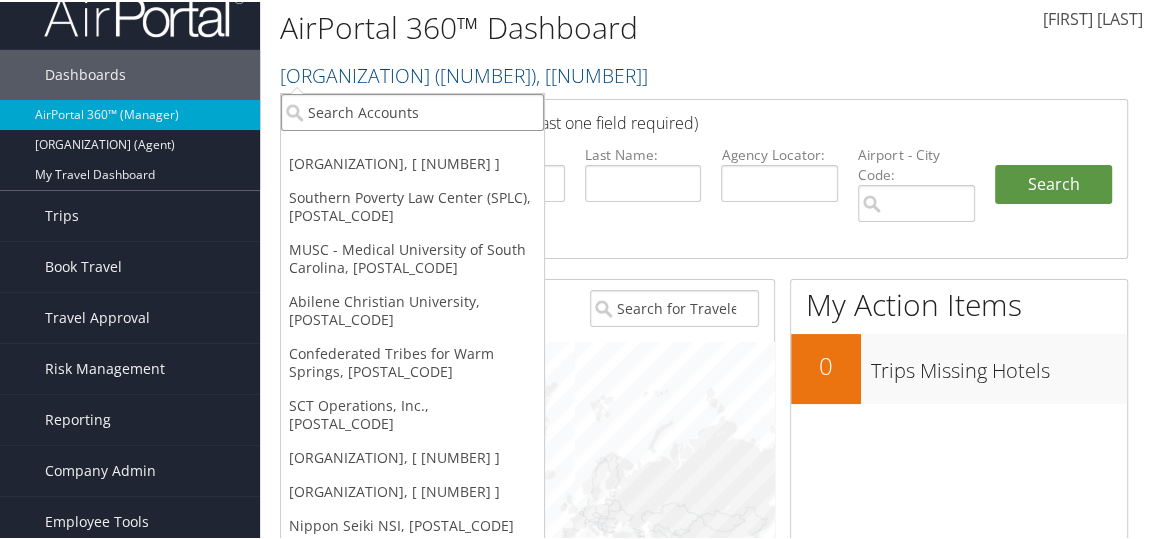 click at bounding box center [412, 110] 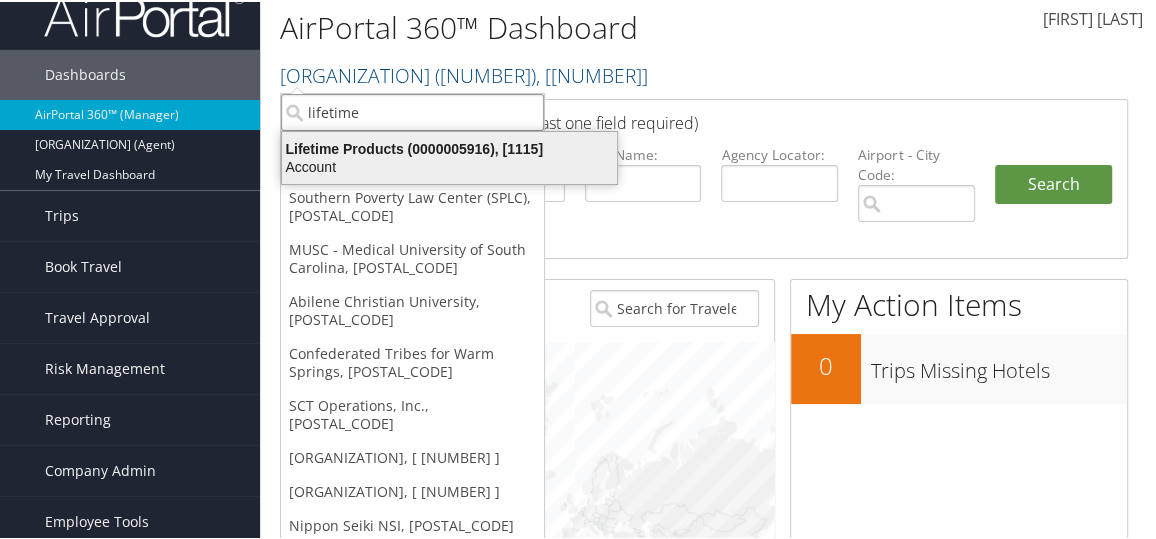 click on "Account" at bounding box center (449, 147) 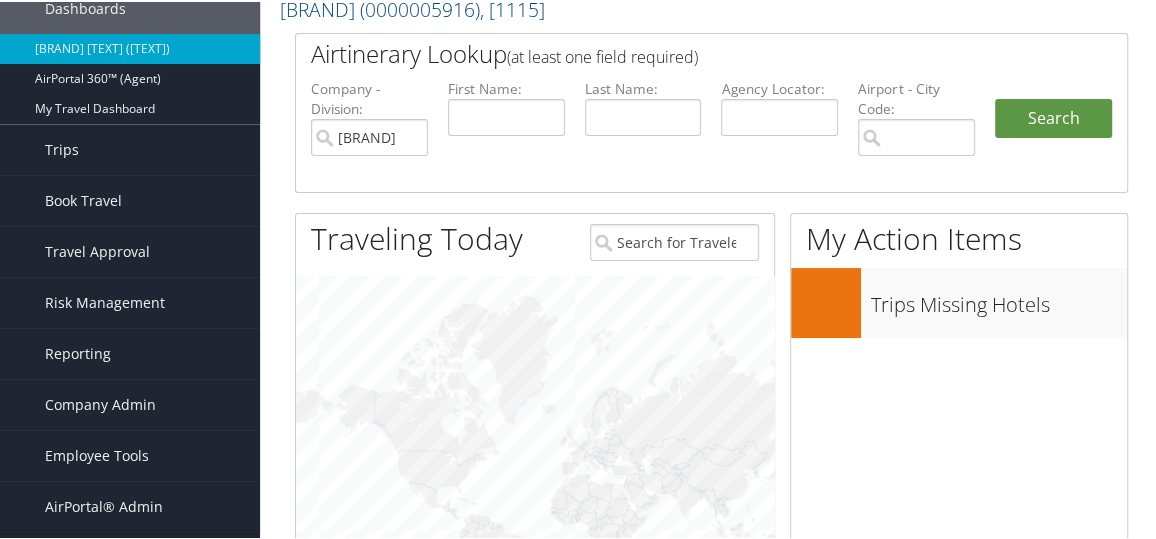 scroll, scrollTop: 89, scrollLeft: 0, axis: vertical 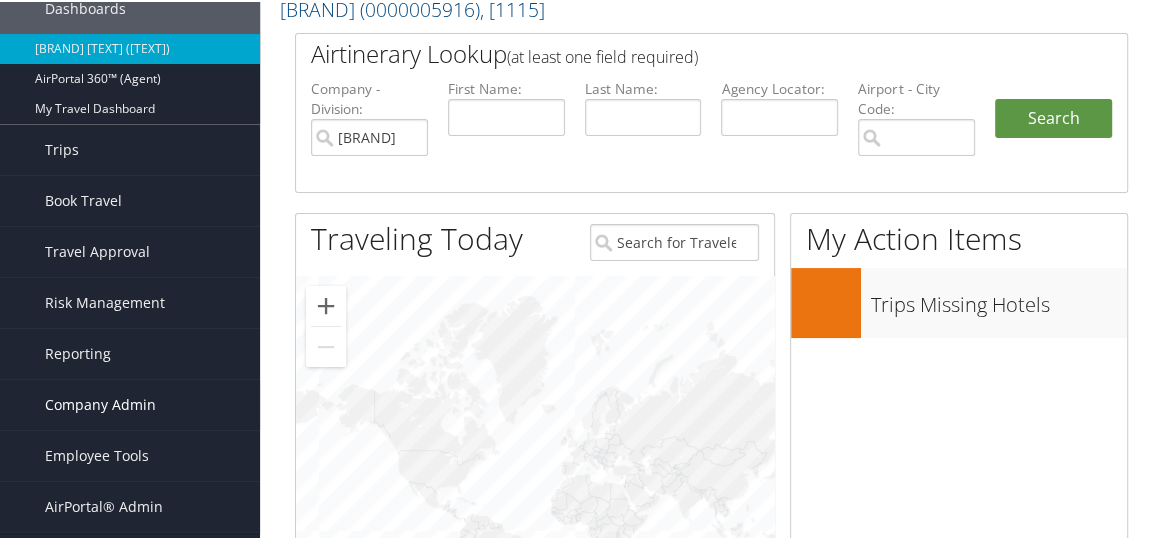 click on "Company Admin" at bounding box center (100, 403) 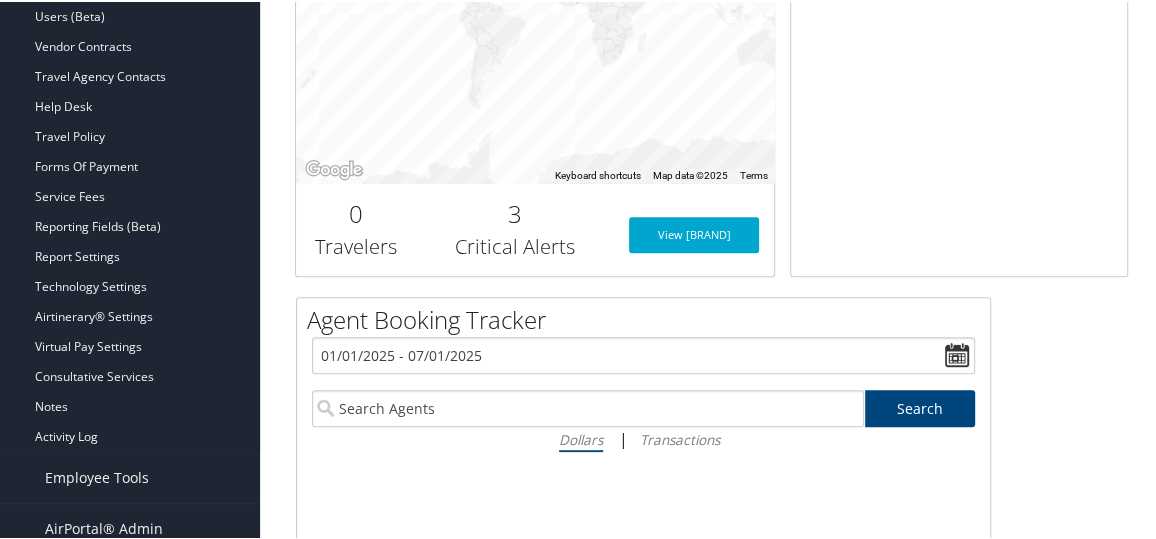 scroll, scrollTop: 623, scrollLeft: 0, axis: vertical 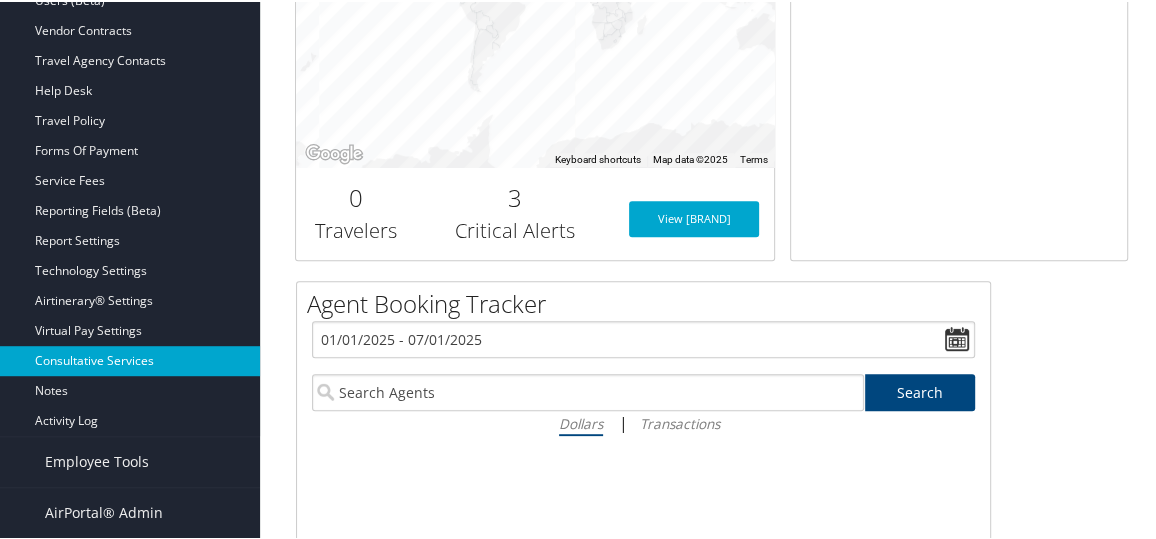 click on "Consultative Services" at bounding box center (130, 359) 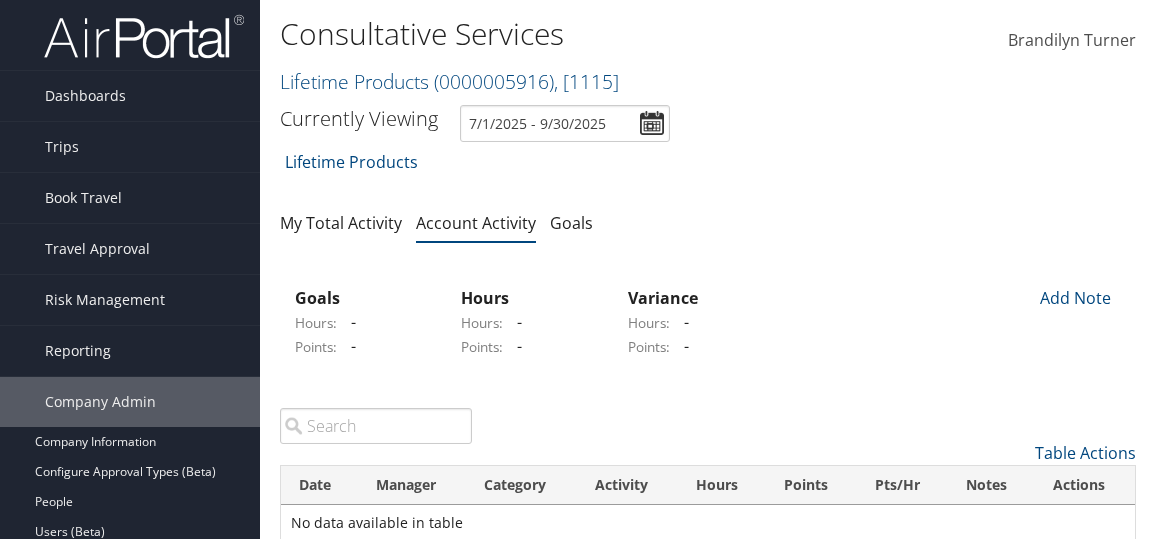 scroll, scrollTop: 0, scrollLeft: 0, axis: both 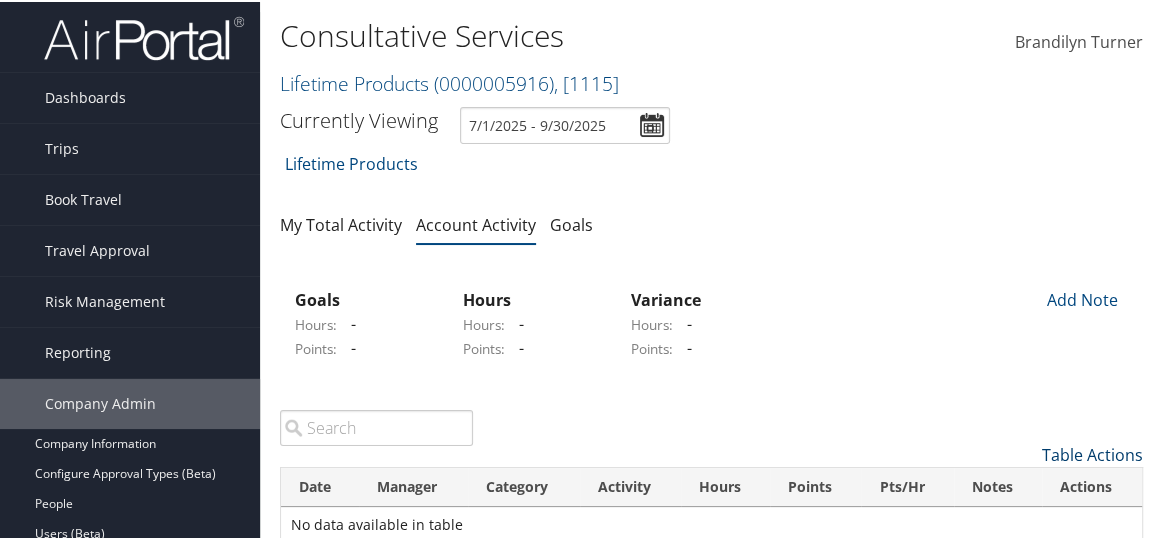 click on "Table Actions" at bounding box center (1092, 453) 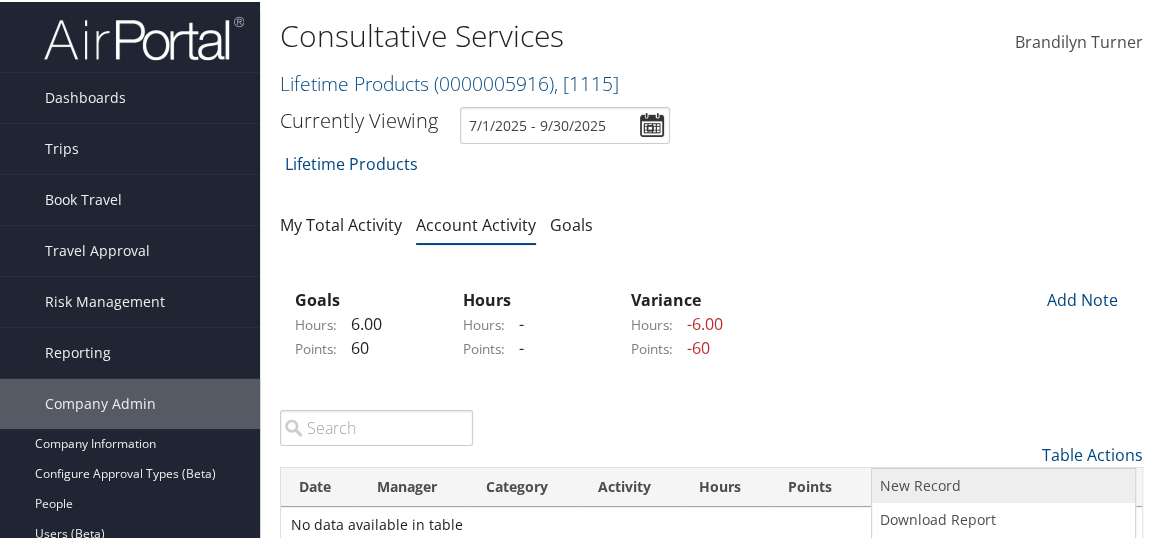 click on "New Record" at bounding box center [1003, 484] 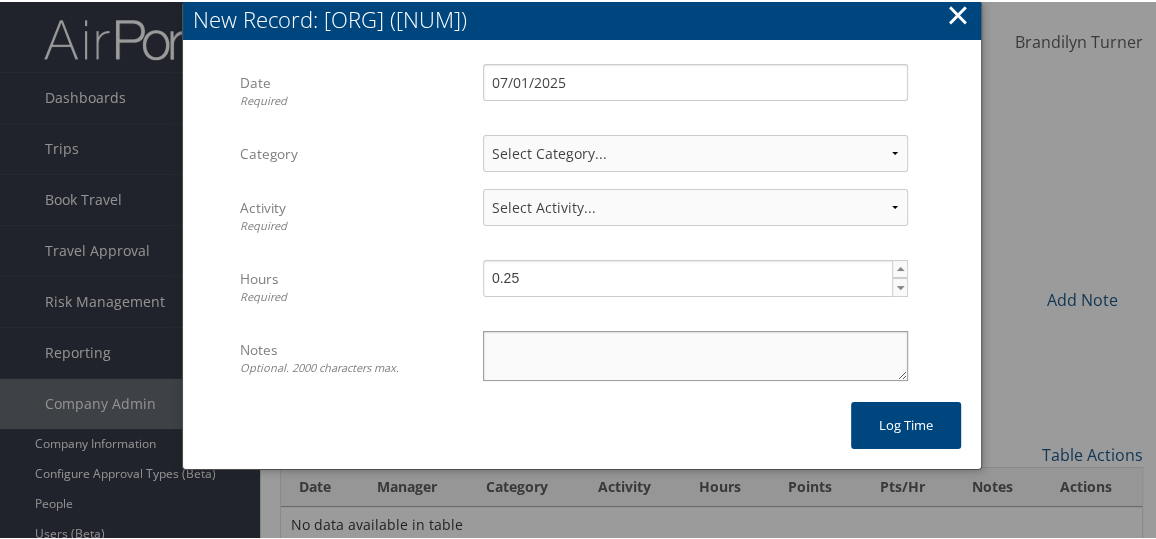 click on "Notes Optional. 2000 characters max." at bounding box center (695, 354) 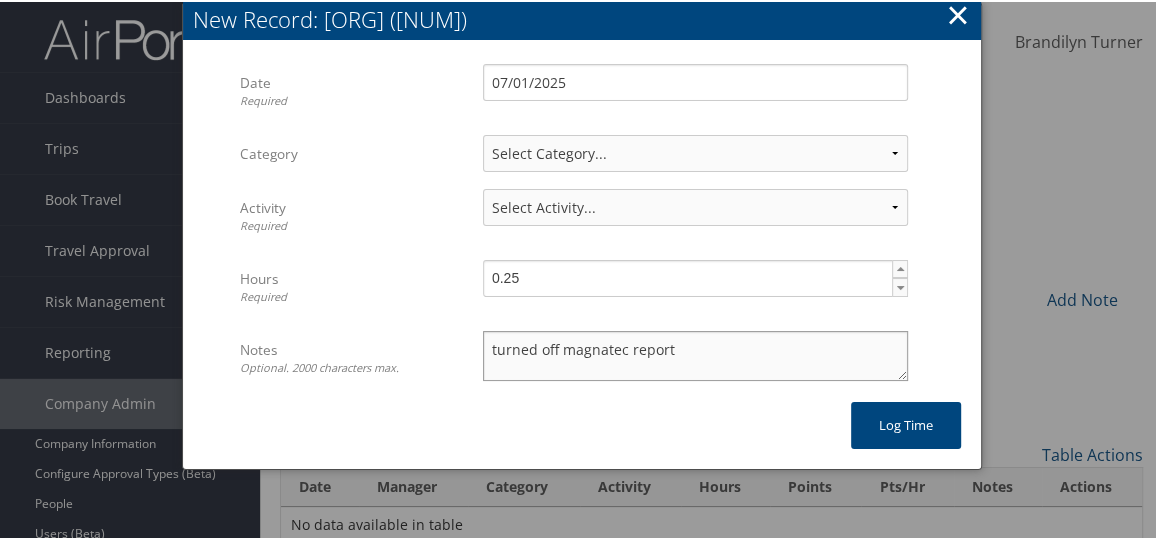 type on "turned off magnatec report" 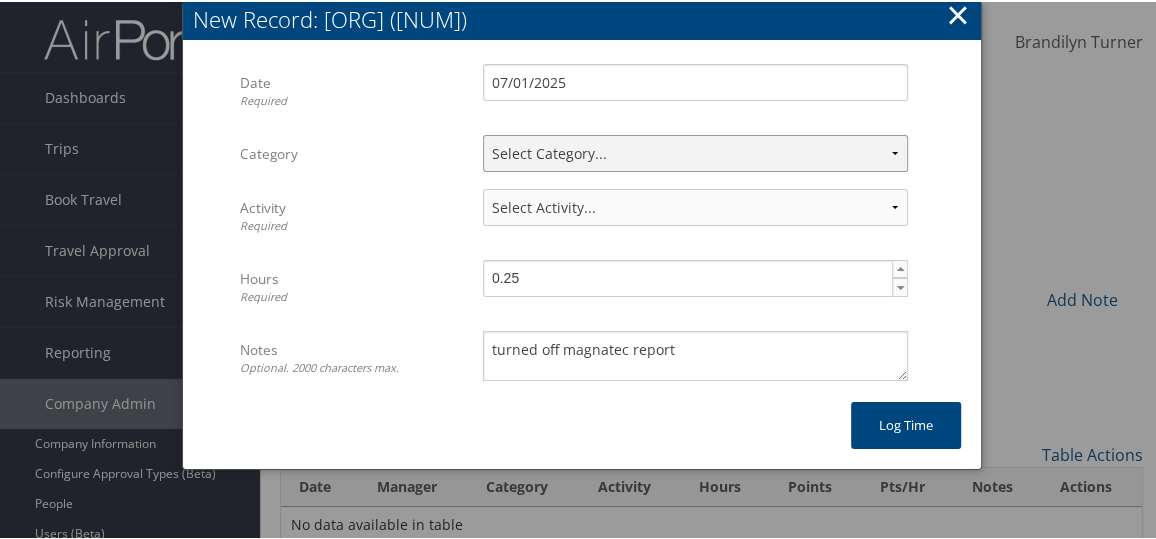 click on "Select Category...      Client Services
Consultative Services" at bounding box center [695, 151] 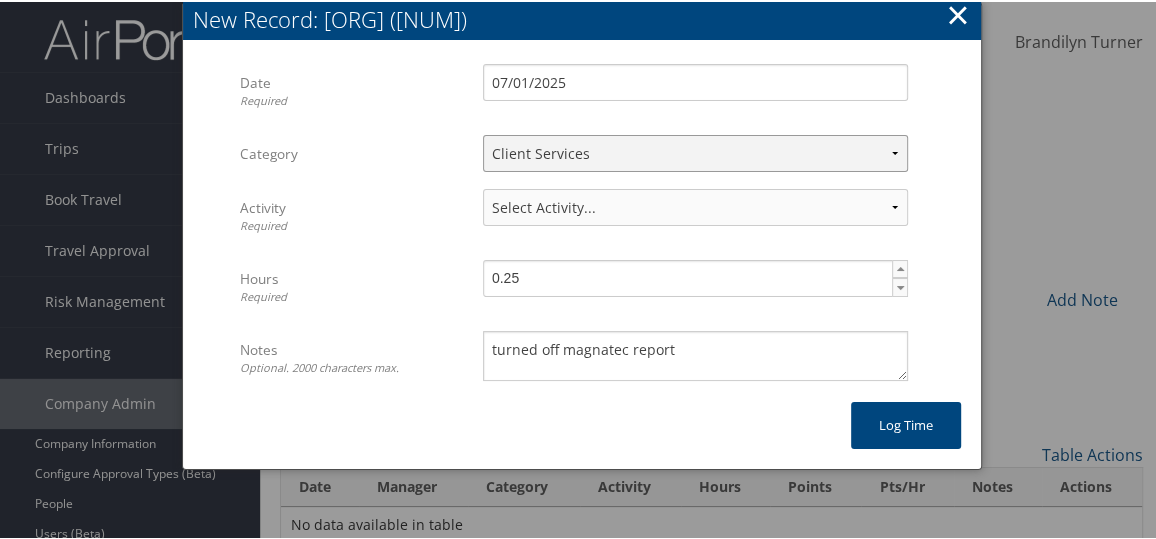 click on "Select Category...      Client Services
Consultative Services" at bounding box center (695, 151) 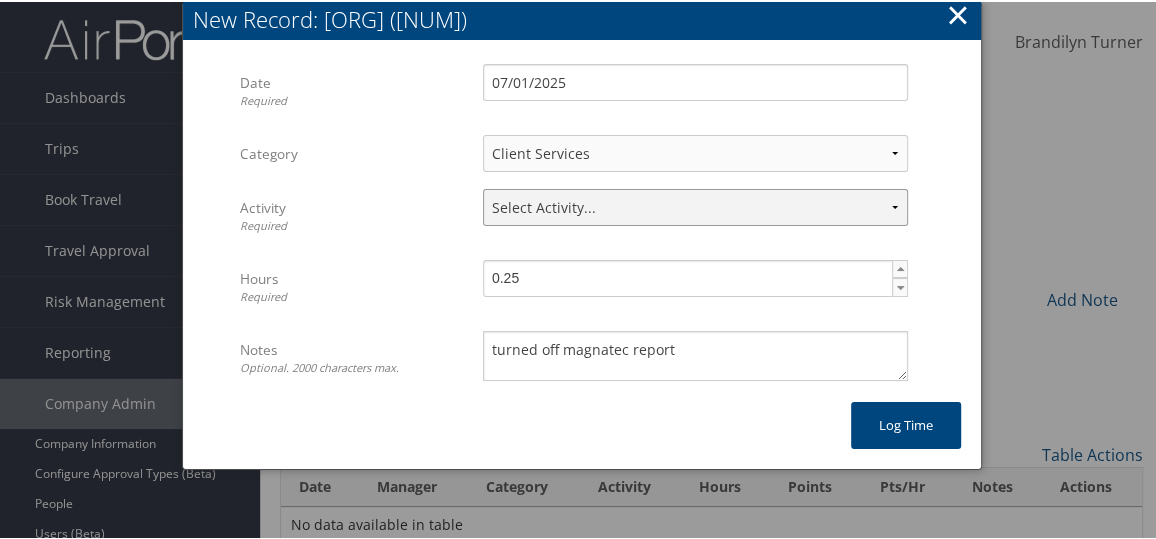 click on "Select Activity... 10 points | Account Prep, Updates, Internal Meetings, & Other 20 points | Afterhours/CCRA Support 10 points | Airline SBP, Waivers, & Favors 20 points | AirPortal 15 points | Client Services/Issue Resolution 20 points | Conferma Support 10 points | Contributions/Promotions Requests 10 points | Profile Activation, Technology and OBT Support 10 points | Rate Loading and Testing 20 points | Report Request 40 points | Special Projects 20 points | Update Agents/Agent Teams on Client Status" at bounding box center [695, 205] 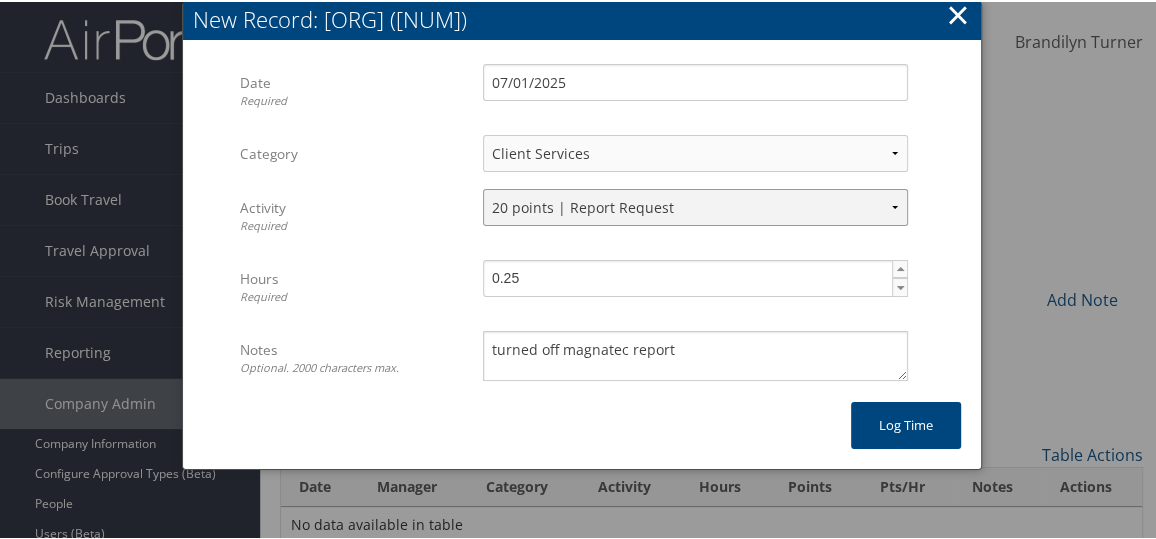 click on "Select Activity... 10 points | Account Prep, Updates, Internal Meetings, & Other 20 points | Afterhours/CCRA Support 10 points | Airline SBP, Waivers, & Favors 20 points | AirPortal 15 points | Client Services/Issue Resolution 20 points | Conferma Support 10 points | Contributions/Promotions Requests 10 points | Profile Activation, Technology and OBT Support 10 points | Rate Loading and Testing 20 points | Report Request 40 points | Special Projects 20 points | Update Agents/Agent Teams on Client Status" at bounding box center [695, 205] 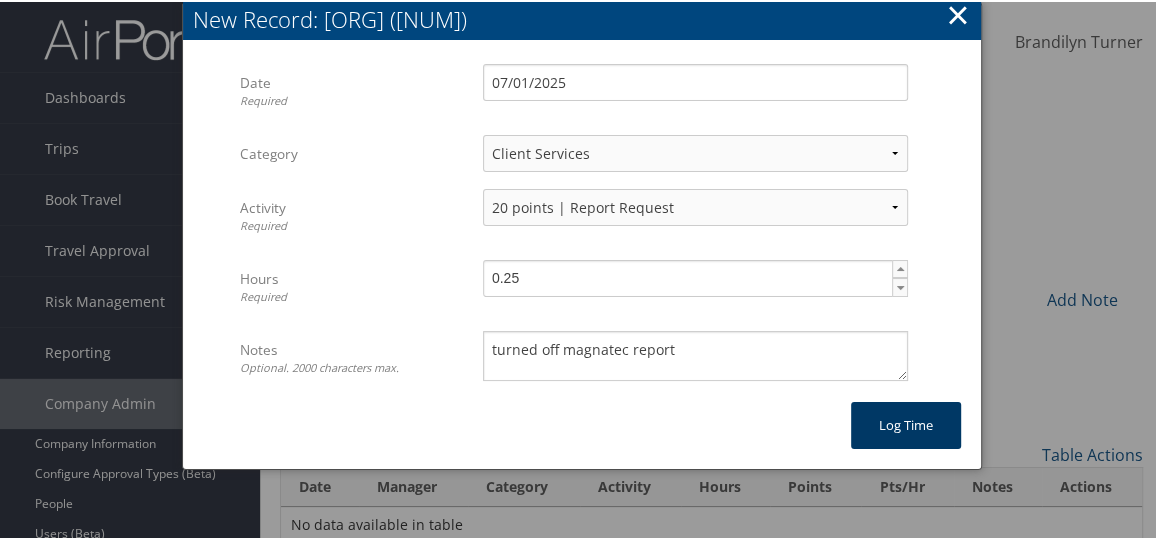 click on "Log time" at bounding box center (906, 423) 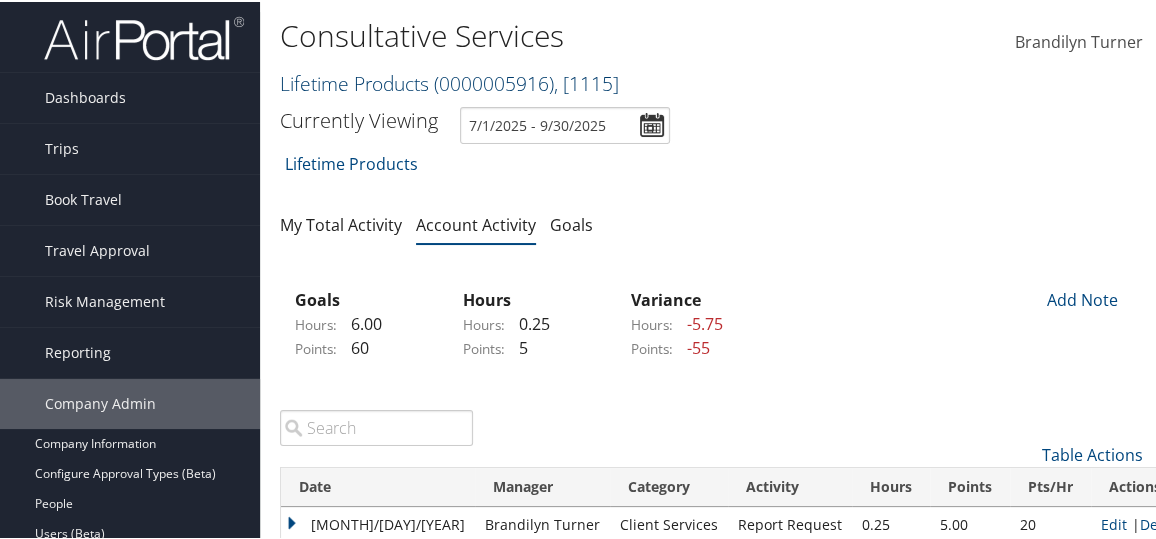 click on "Lifetime Products   ( 0000005916 )  , [ 1115 ]" at bounding box center [449, 81] 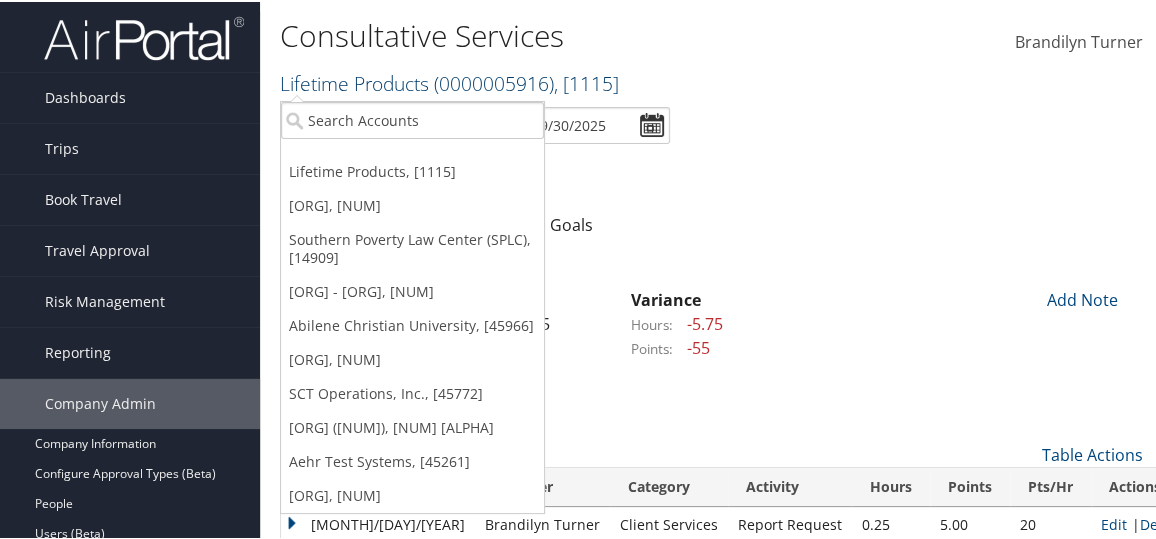 scroll, scrollTop: 7, scrollLeft: 0, axis: vertical 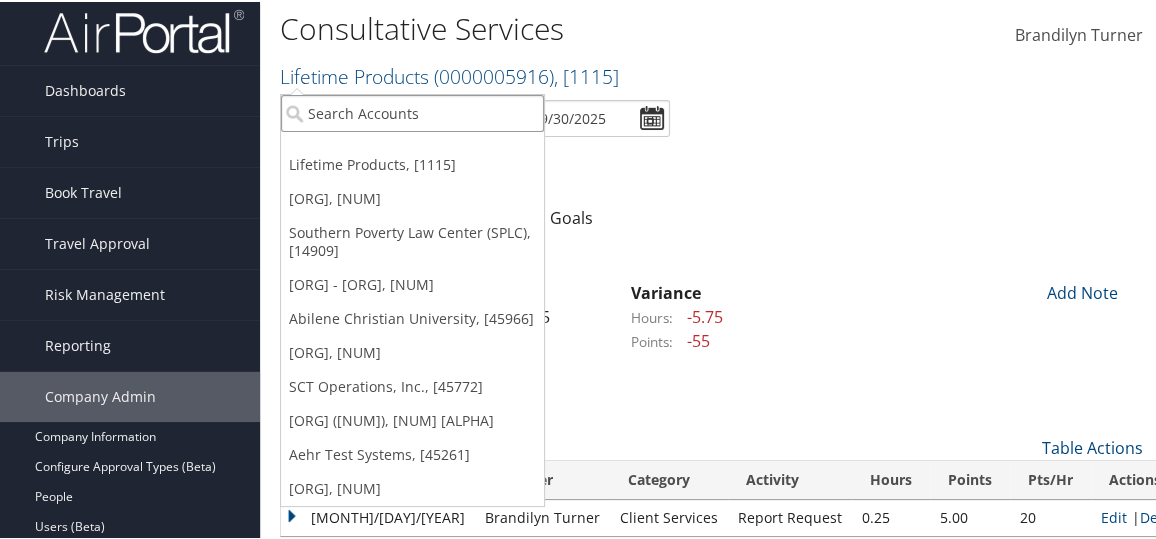 click at bounding box center (412, 111) 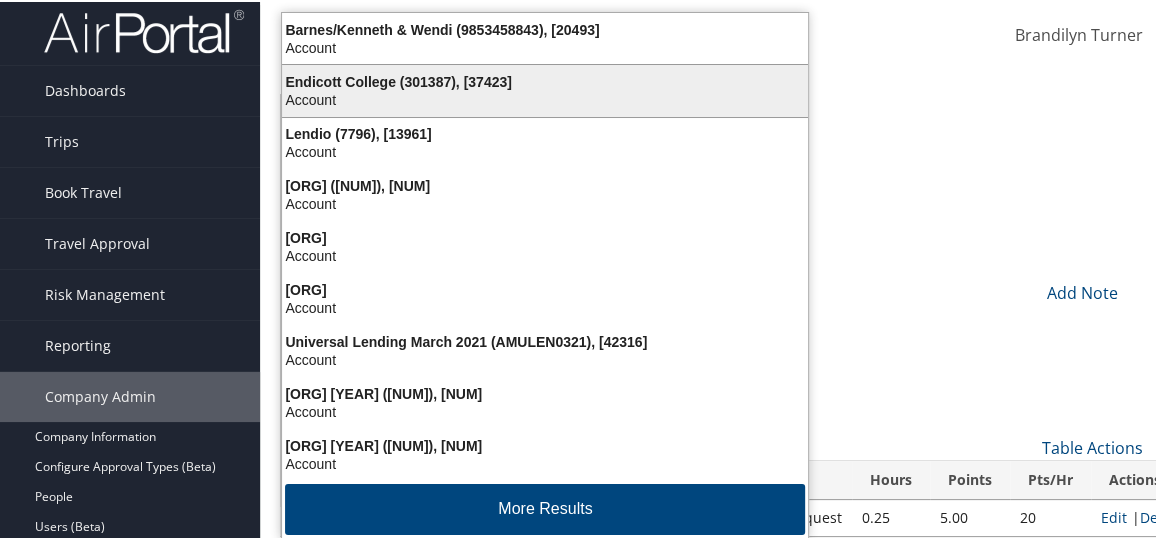 click on "Endicott College (301387), [37423] Account" at bounding box center [545, 89] 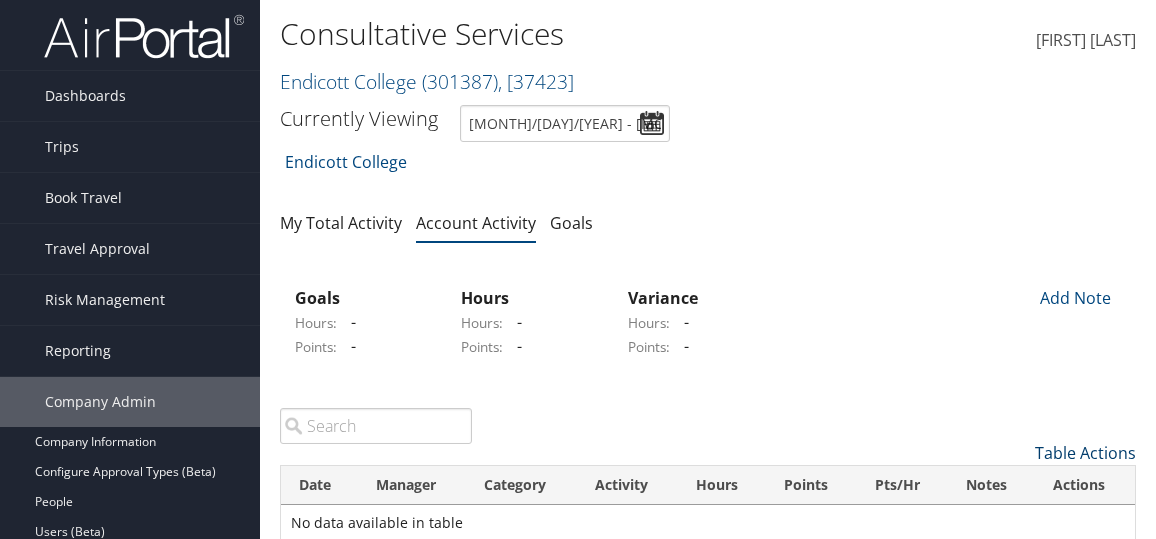 scroll, scrollTop: 0, scrollLeft: 0, axis: both 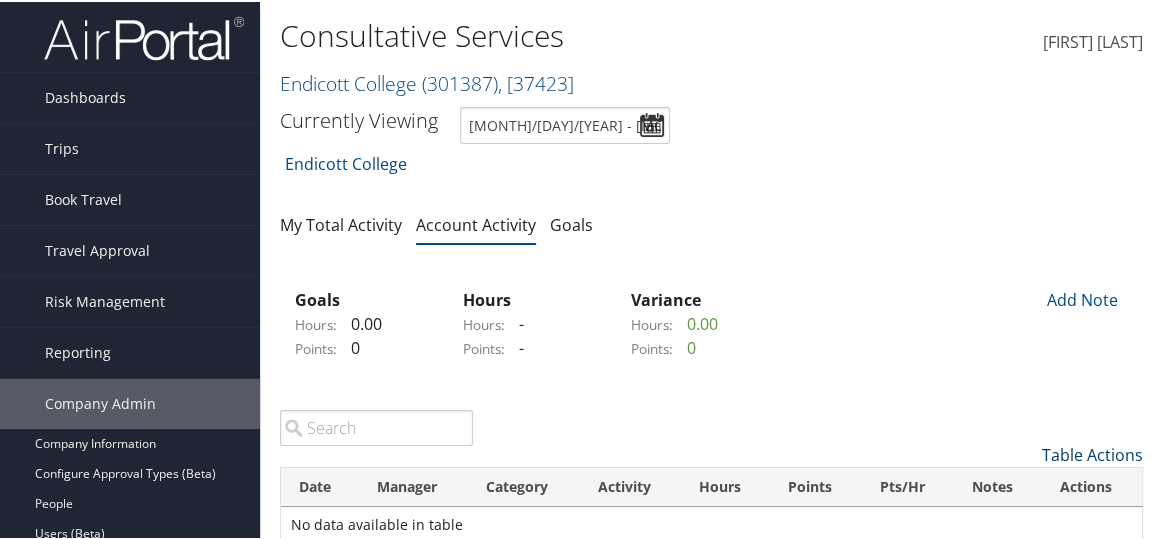 click on "Table Actions" at bounding box center [1092, 453] 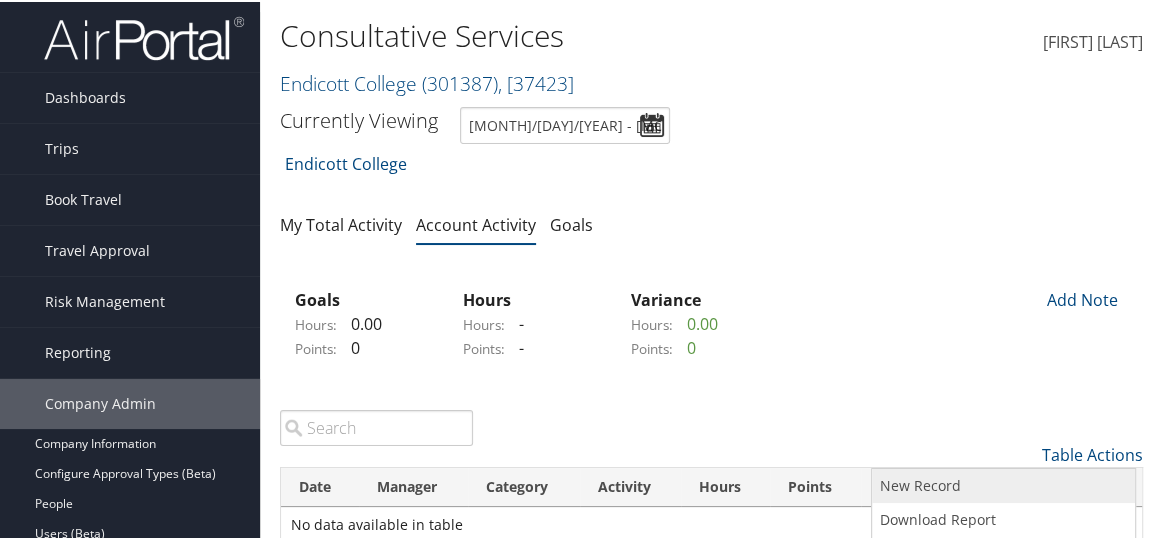 click on "New Record" at bounding box center (1003, 484) 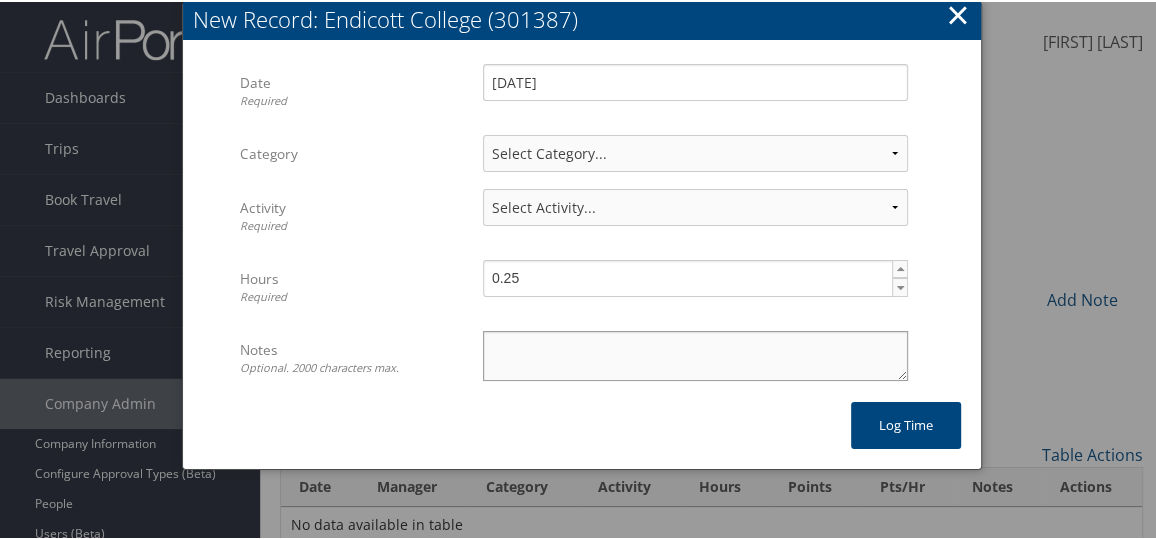 click on "Notes Optional. 2000 characters max." at bounding box center [695, 354] 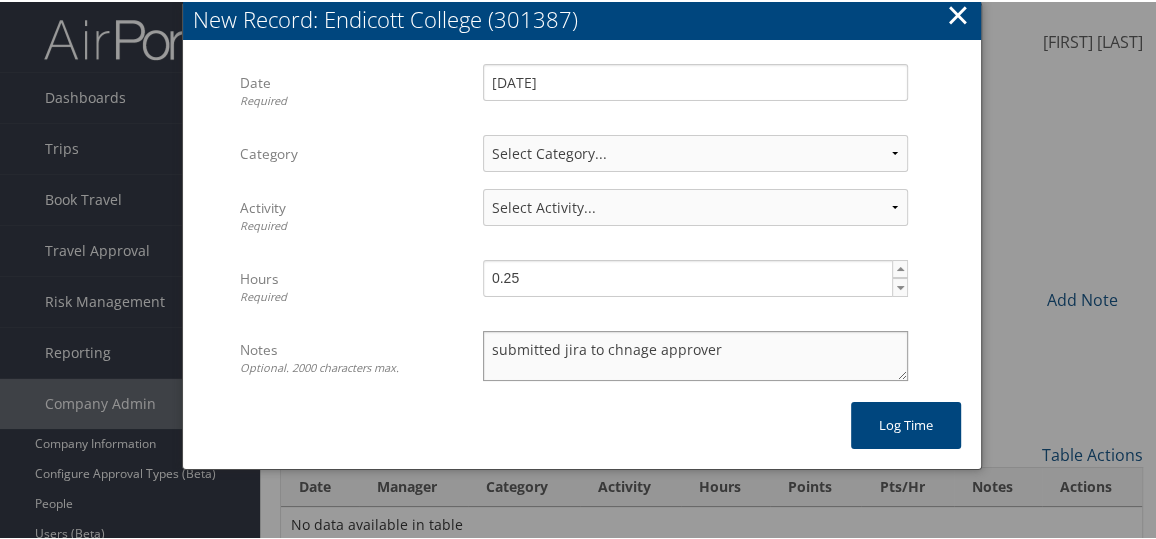 click on "submitted jira to chnage approver" at bounding box center (695, 354) 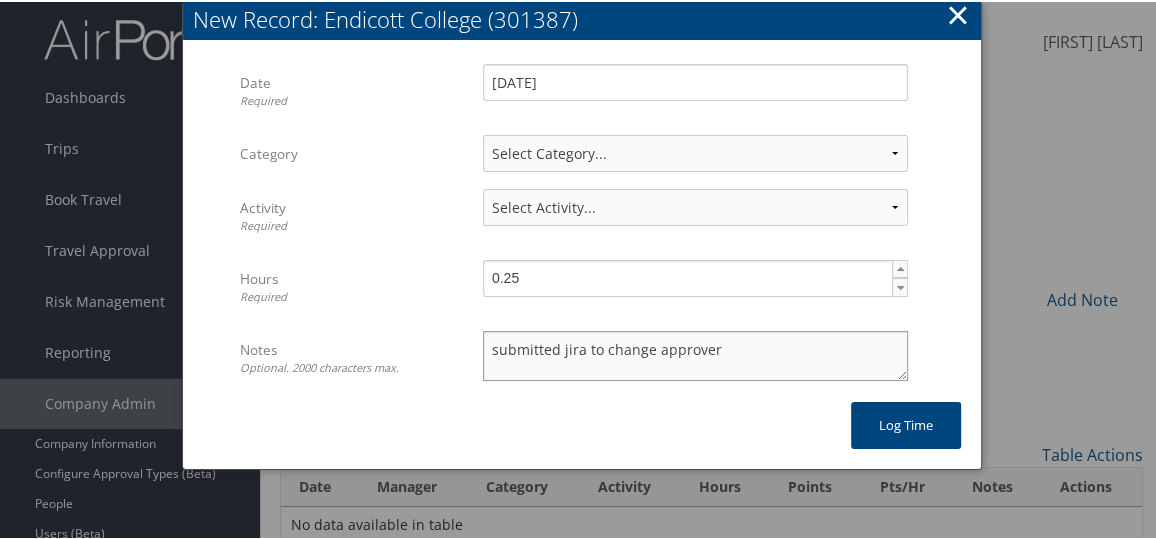 type on "submitted jira to change approver" 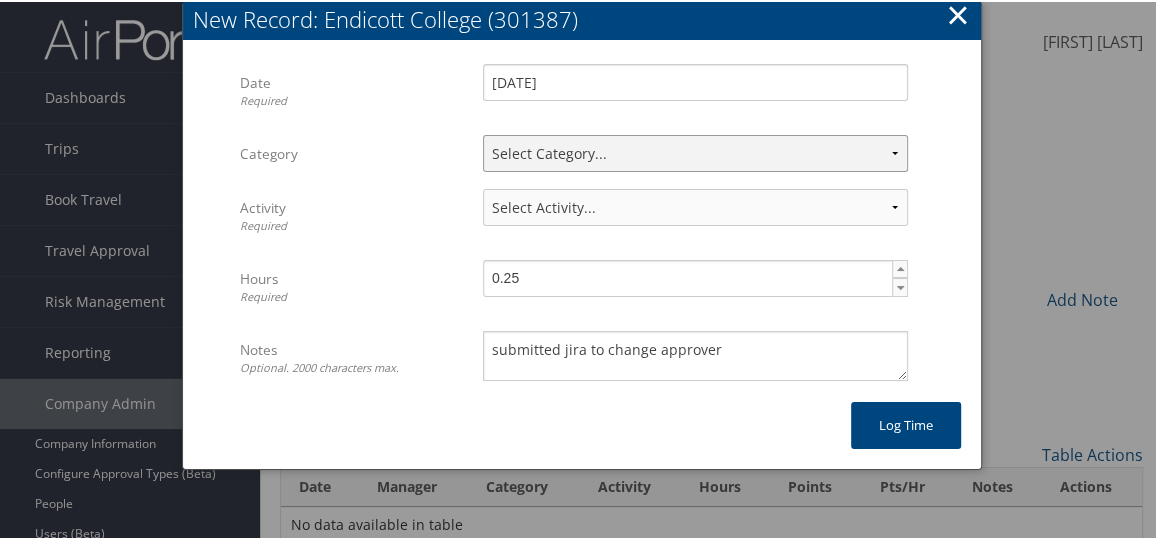 click on "Select Category...      Client Services
Consultative Services" at bounding box center (695, 151) 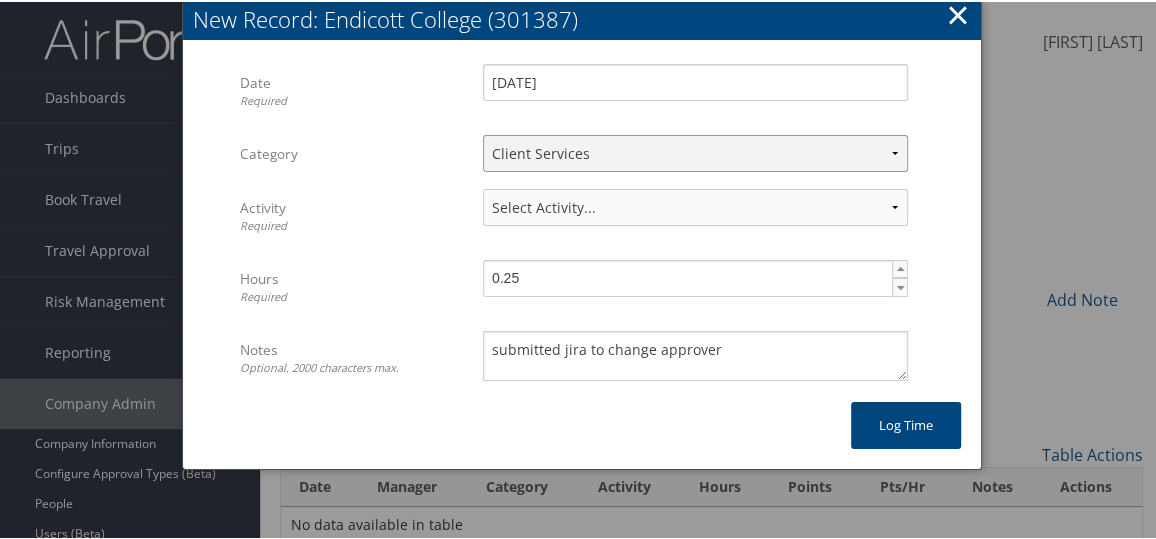 click on "Select Category...      Client Services
Consultative Services" at bounding box center (695, 151) 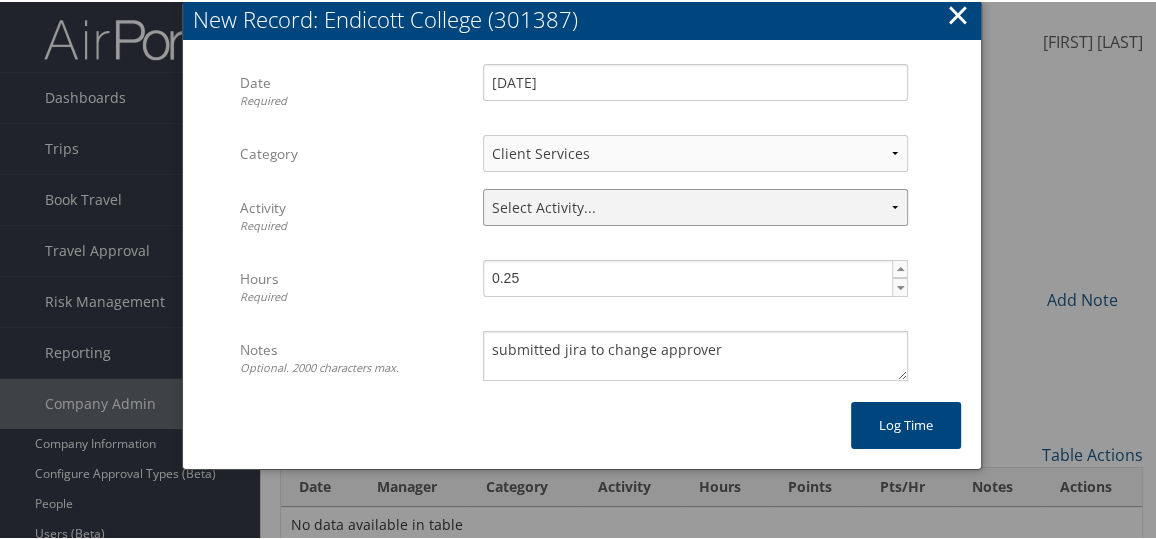 click on "Select Activity... 10 points | Account Prep, Updates, Internal Meetings, & Other 20 points | Afterhours/CCRA Support 10 points | Airline SBP, Waivers, & Favors 20 points | AirPortal 15 points | Client Services/Issue Resolution 20 points | Conferma Support 10 points | Contributions/Promotions Requests 10 points | Profile Activation, Technology and OBT Support 10 points | Rate Loading and Testing 20 points | Report Request 40 points | Special Projects 20 points | Update Agents/Agent Teams on Client Status" at bounding box center (695, 205) 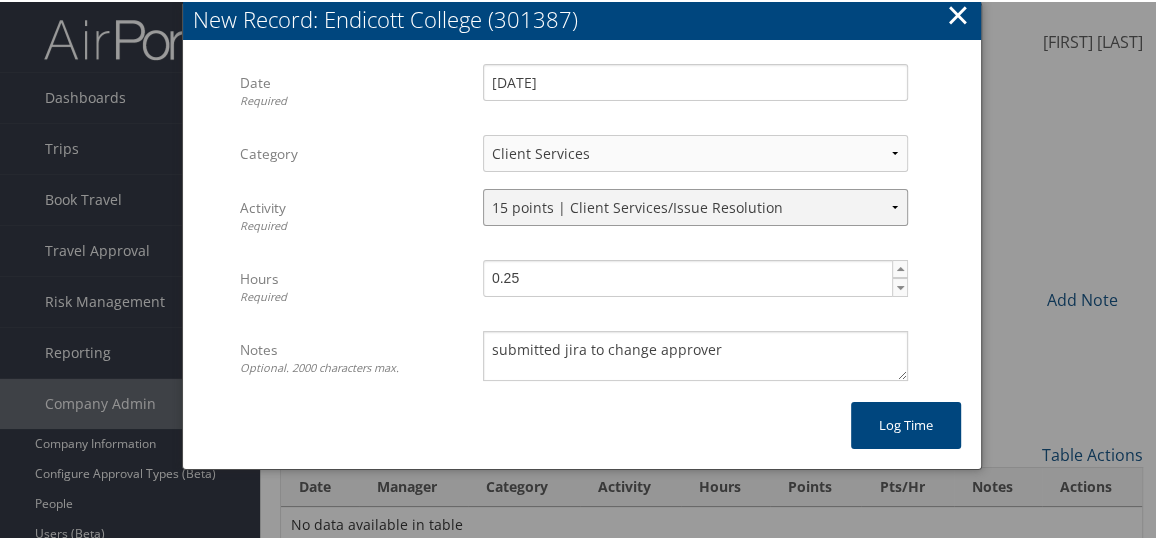 click on "Select Activity... 10 points | Account Prep, Updates, Internal Meetings, & Other 20 points | Afterhours/CCRA Support 10 points | Airline SBP, Waivers, & Favors 20 points | AirPortal 15 points | Client Services/Issue Resolution 20 points | Conferma Support 10 points | Contributions/Promotions Requests 10 points | Profile Activation, Technology and OBT Support 10 points | Rate Loading and Testing 20 points | Report Request 40 points | Special Projects 20 points | Update Agents/Agent Teams on Client Status" at bounding box center [695, 205] 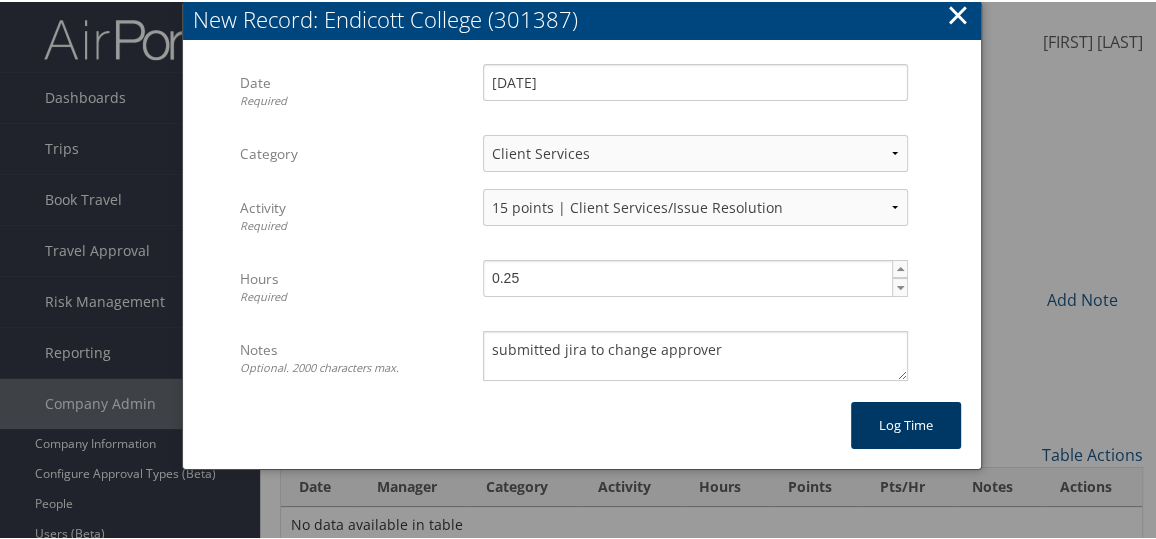 click on "Log time" at bounding box center (906, 423) 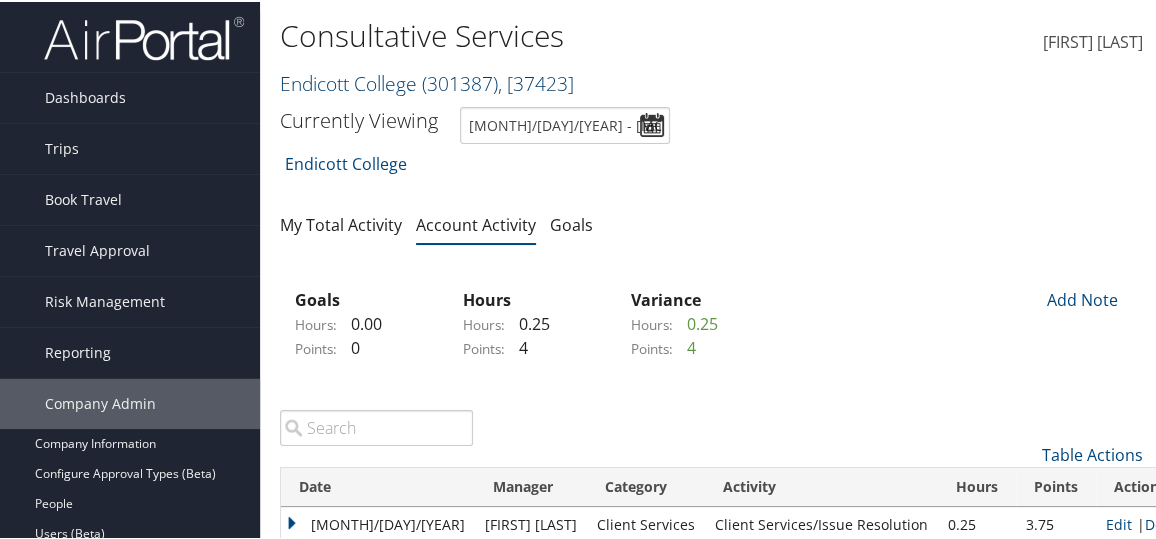 click on "Endicott College   ( 301387 )  , [ 37423 ]" at bounding box center [427, 81] 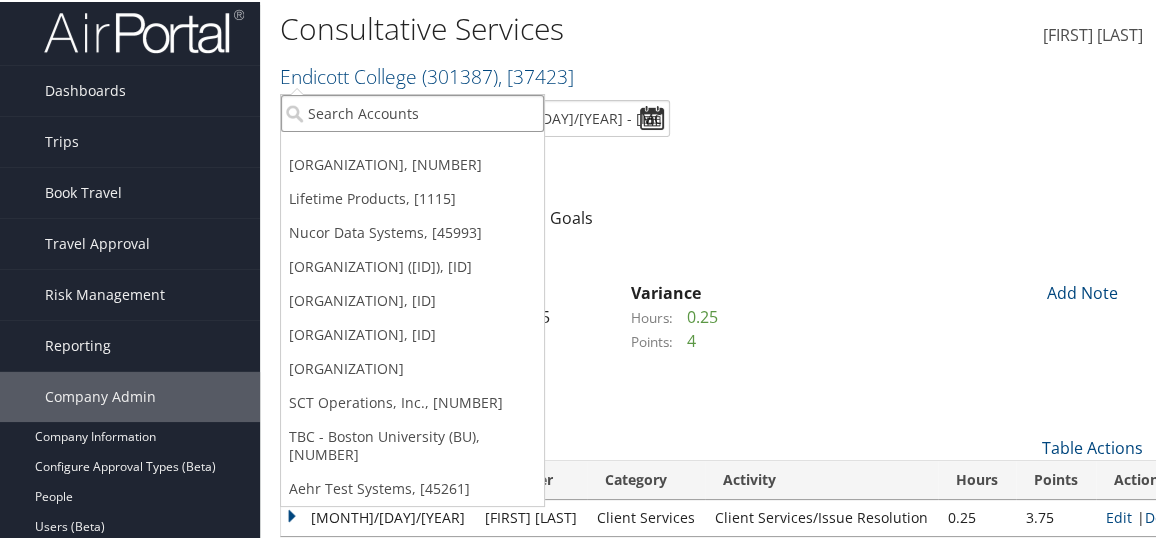 click at bounding box center (412, 111) 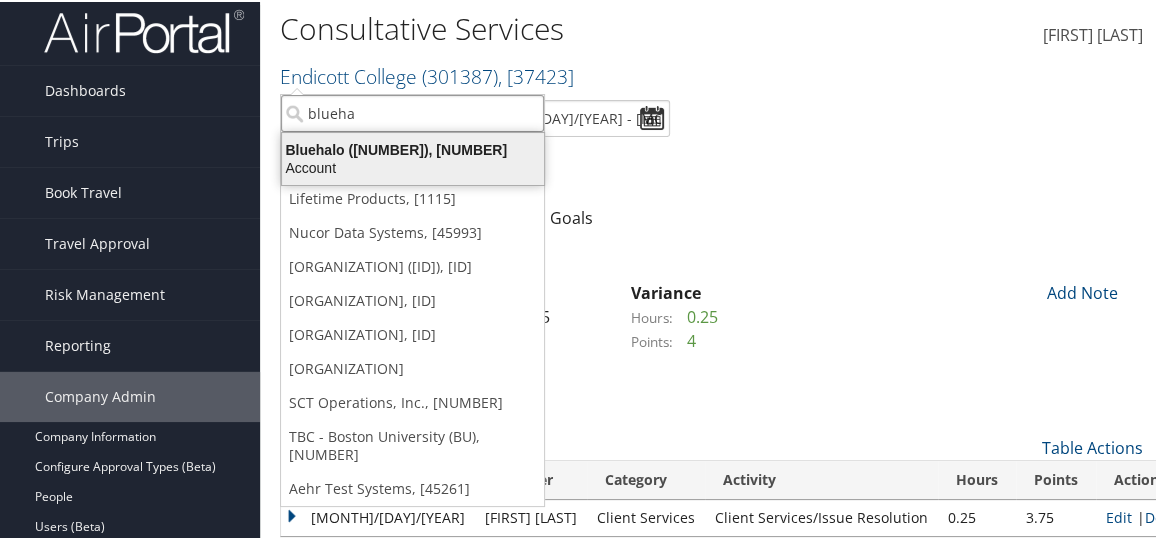 click on "Bluehalo (7919), [27539]" at bounding box center [413, 148] 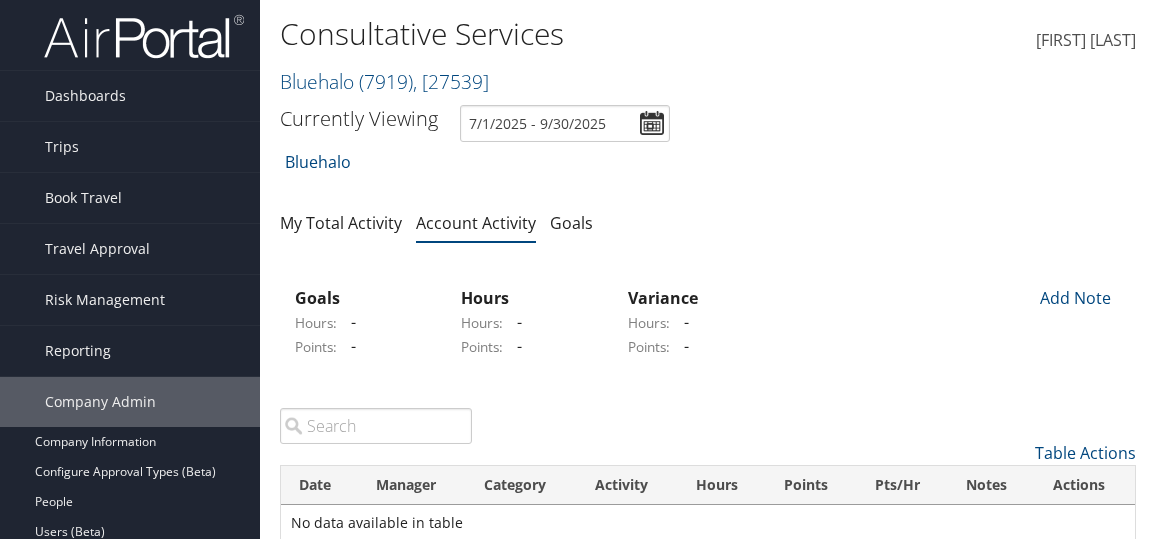 scroll, scrollTop: 0, scrollLeft: 0, axis: both 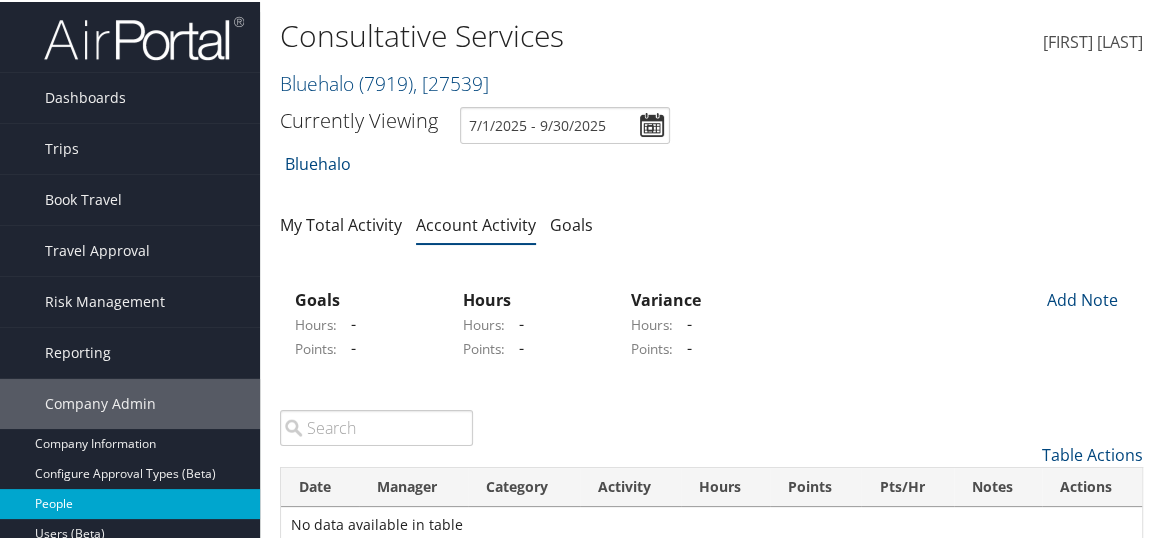 click on "People" at bounding box center (130, 502) 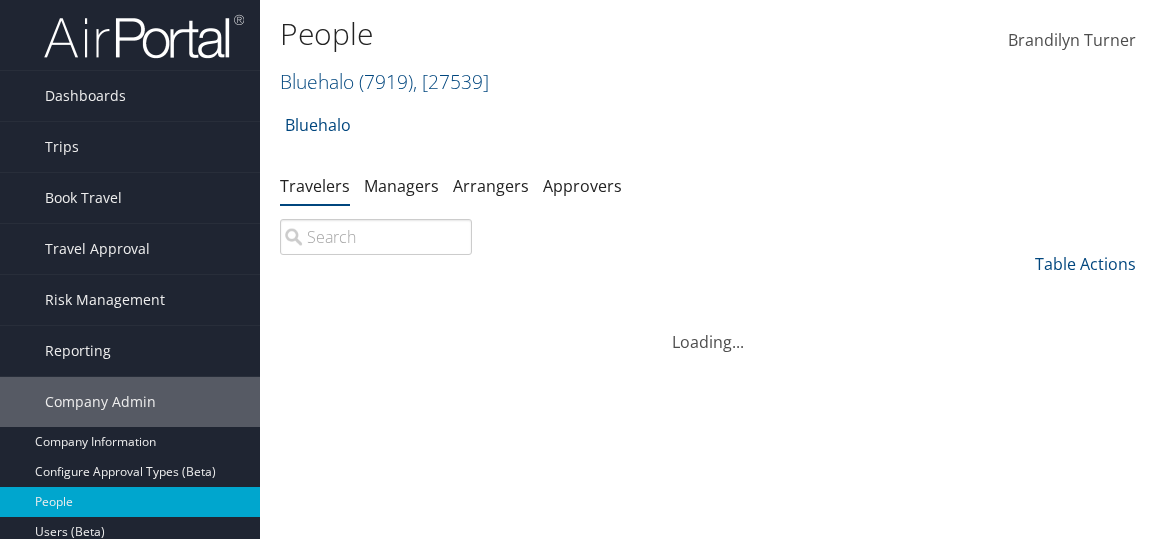 scroll, scrollTop: 0, scrollLeft: 0, axis: both 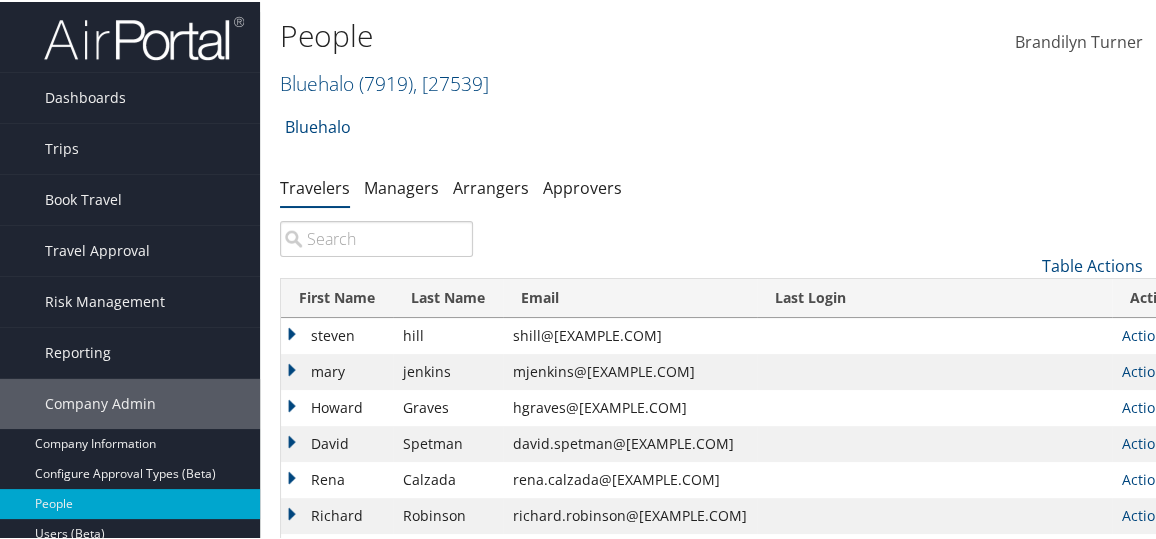 click at bounding box center [376, 237] 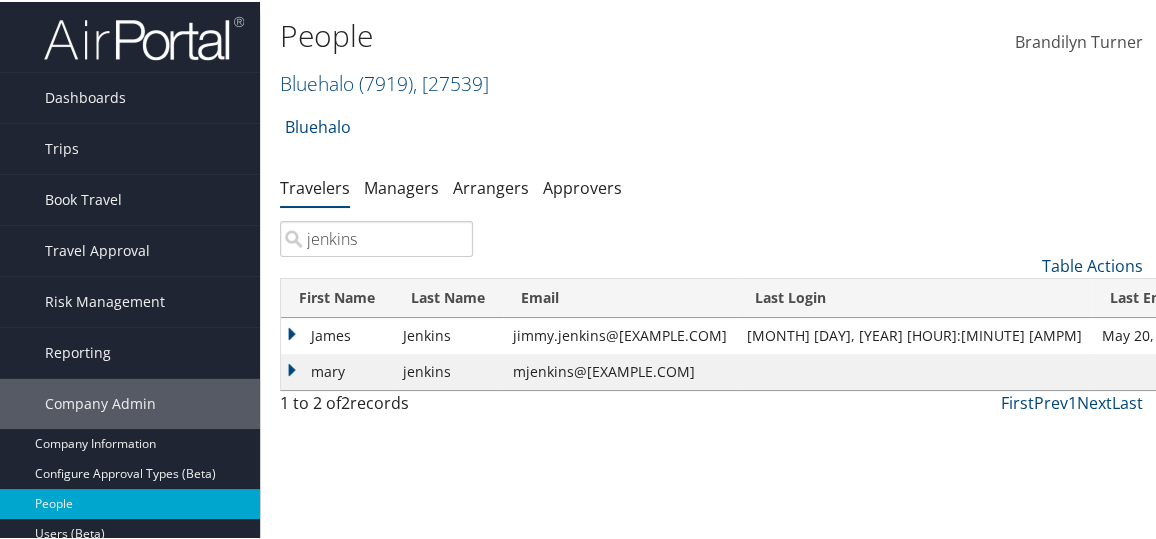 type on "jenkins" 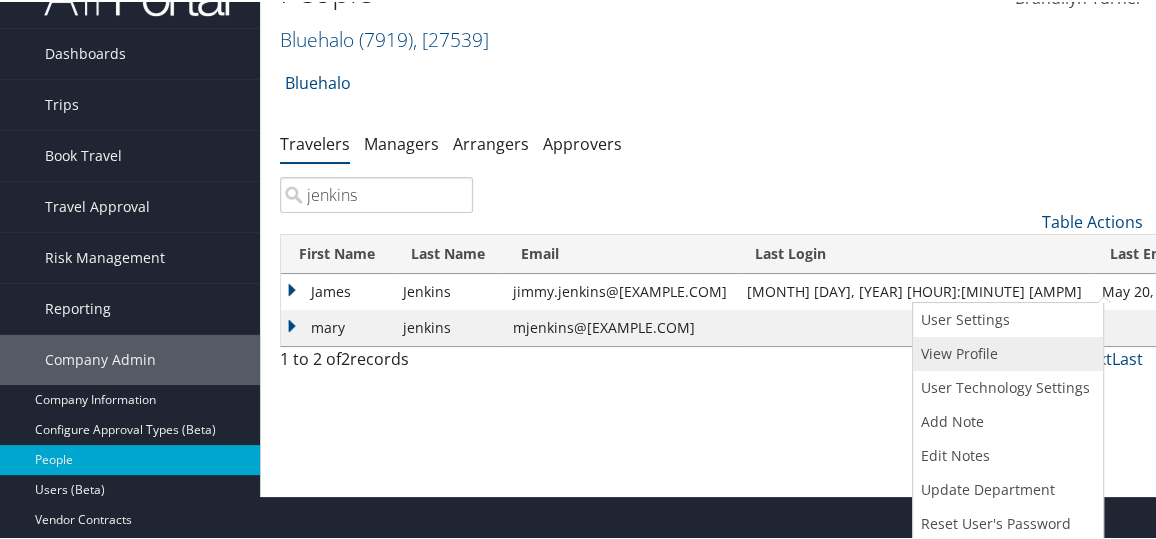 click on "View Profile" at bounding box center (1005, 352) 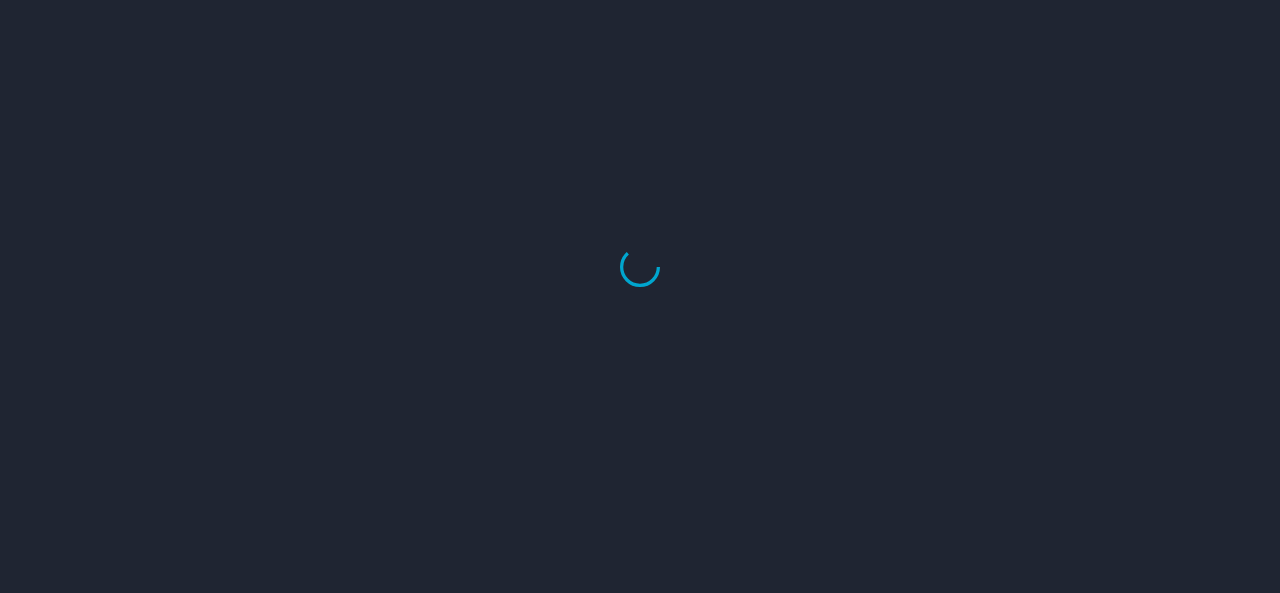 scroll, scrollTop: 0, scrollLeft: 0, axis: both 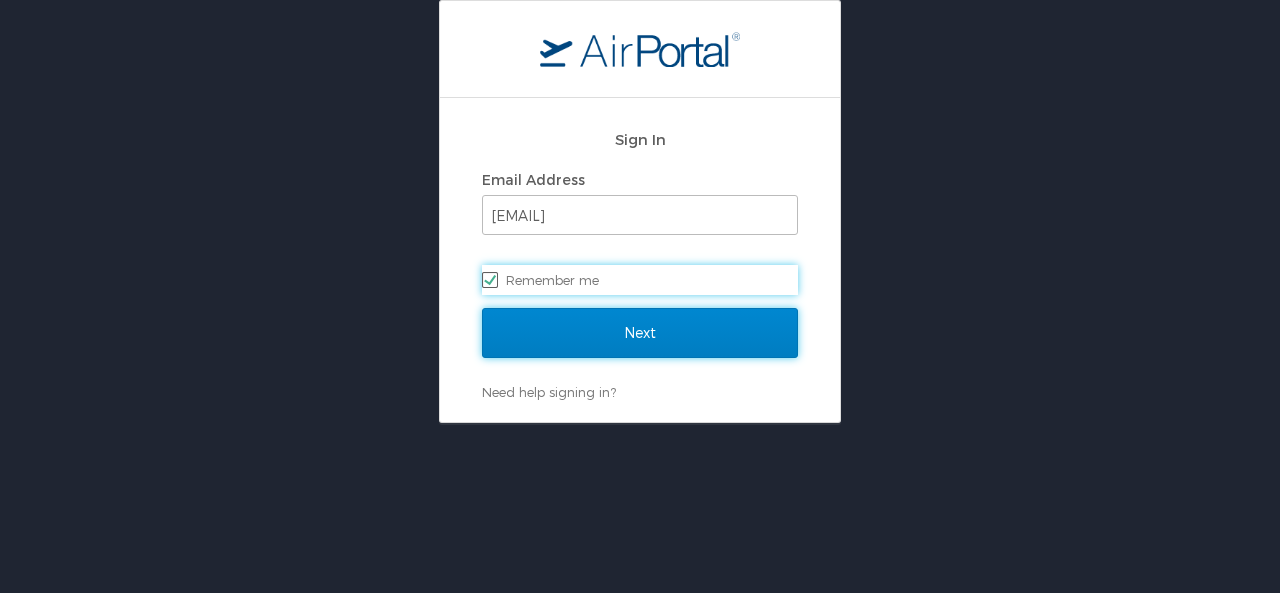 click on "Next" at bounding box center (640, 333) 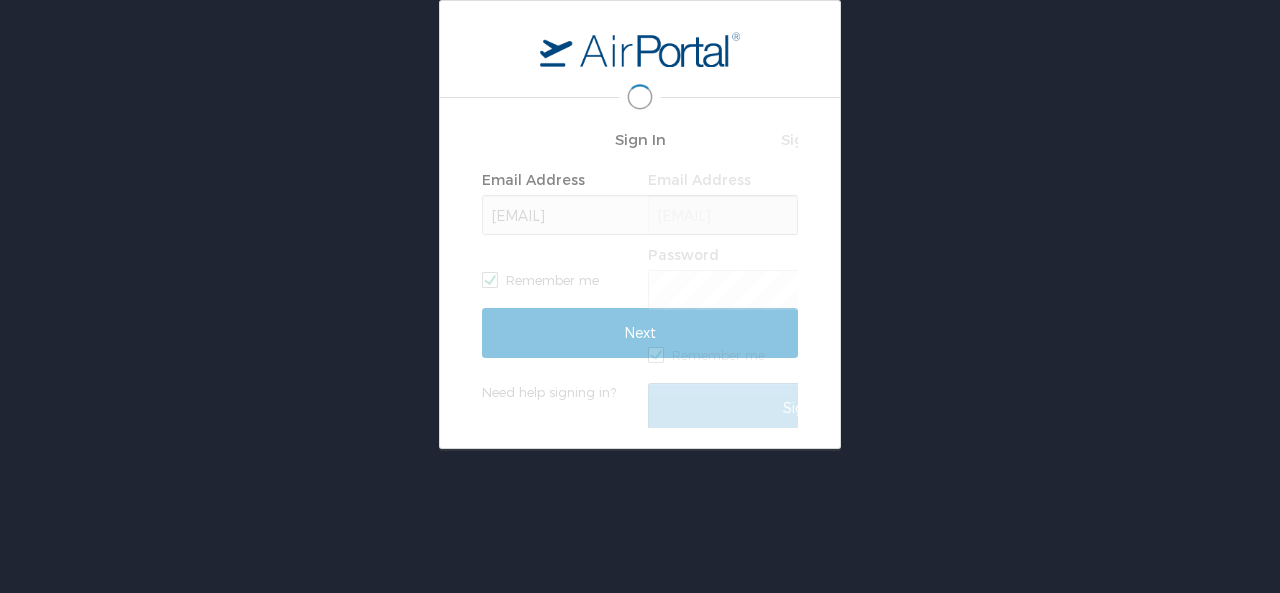 scroll, scrollTop: 0, scrollLeft: 0, axis: both 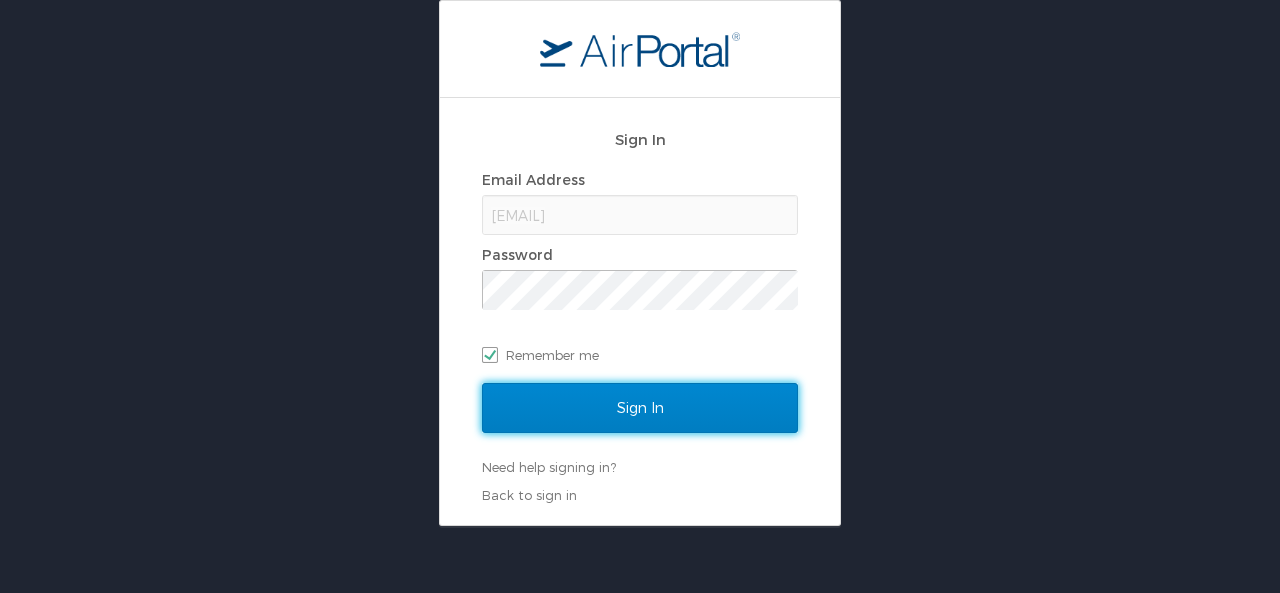 click on "Sign In" at bounding box center (640, 408) 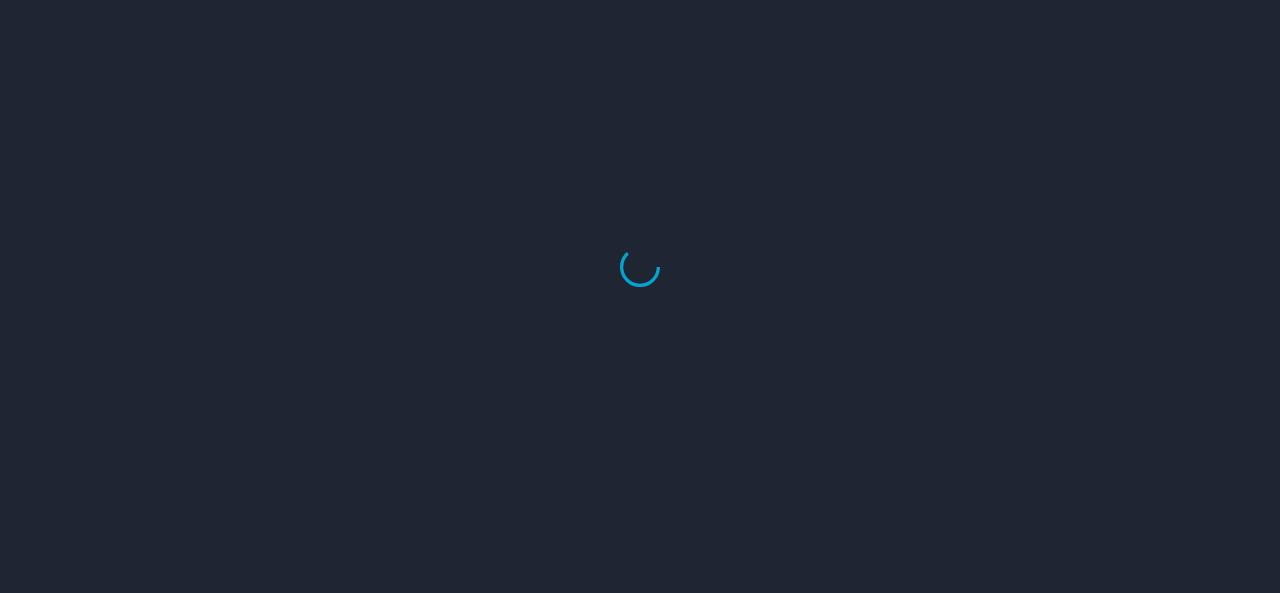 scroll, scrollTop: 0, scrollLeft: 0, axis: both 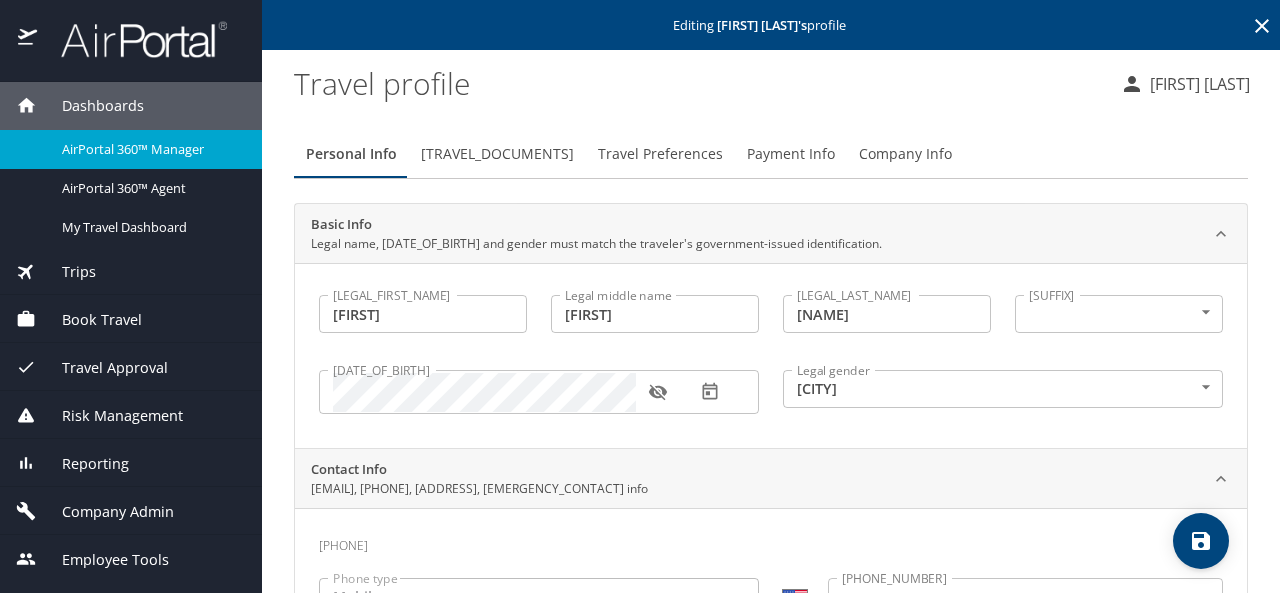 click on "Travel Documents" at bounding box center (497, 154) 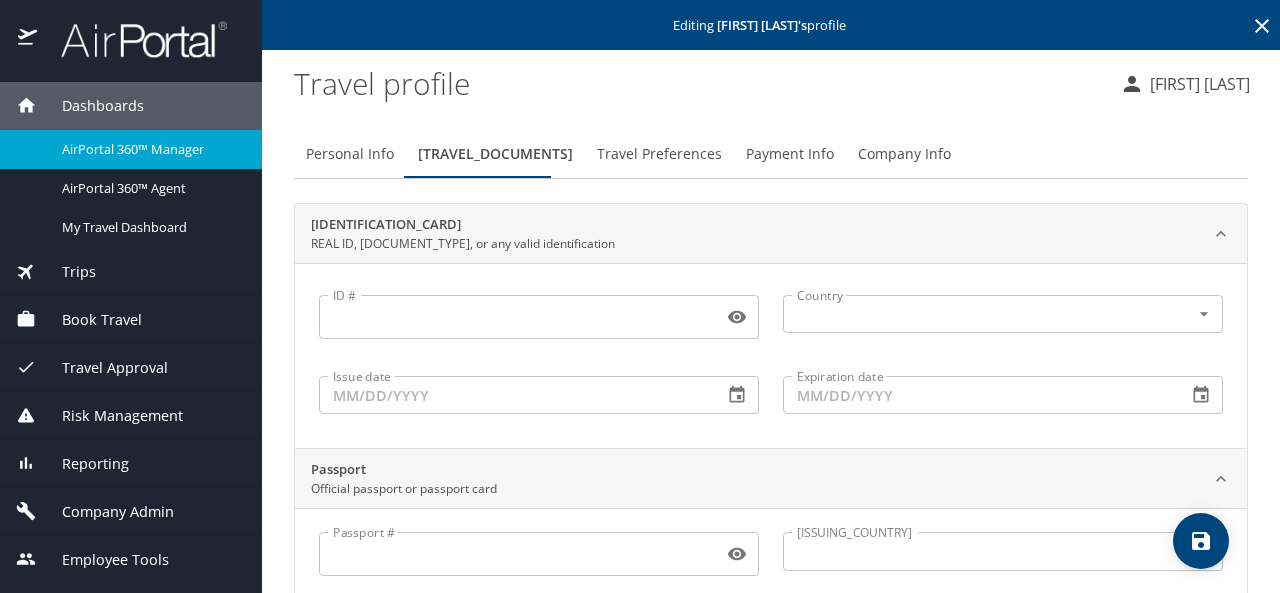scroll, scrollTop: 1, scrollLeft: 0, axis: vertical 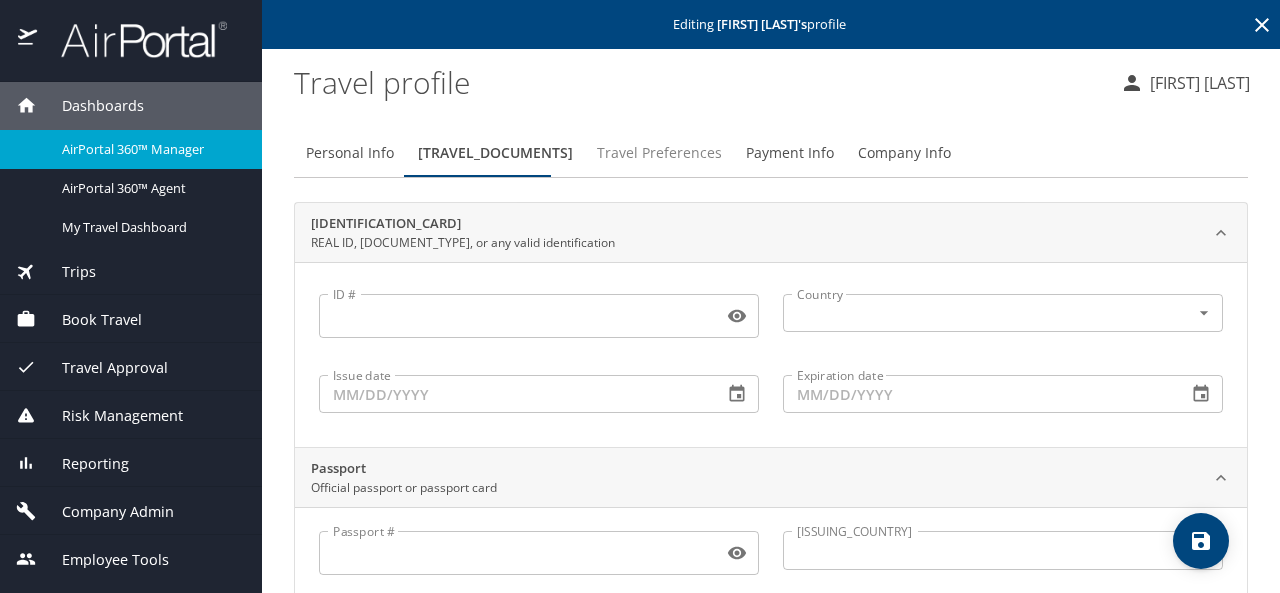 click on "Travel Preferences" at bounding box center (659, 153) 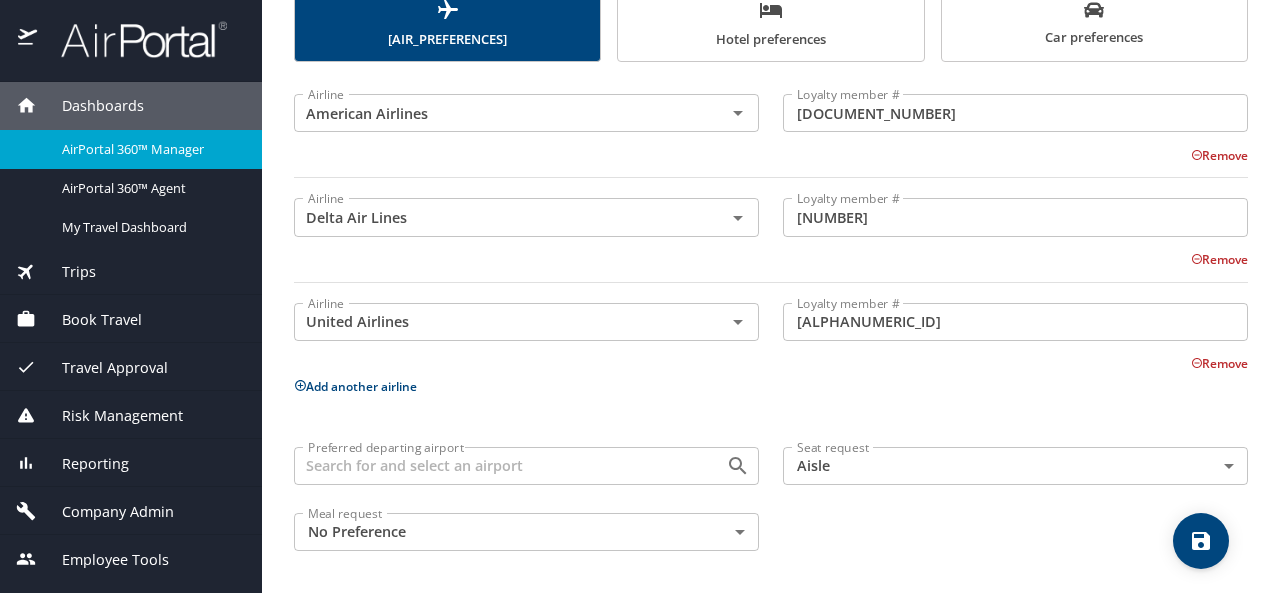 scroll, scrollTop: 0, scrollLeft: 0, axis: both 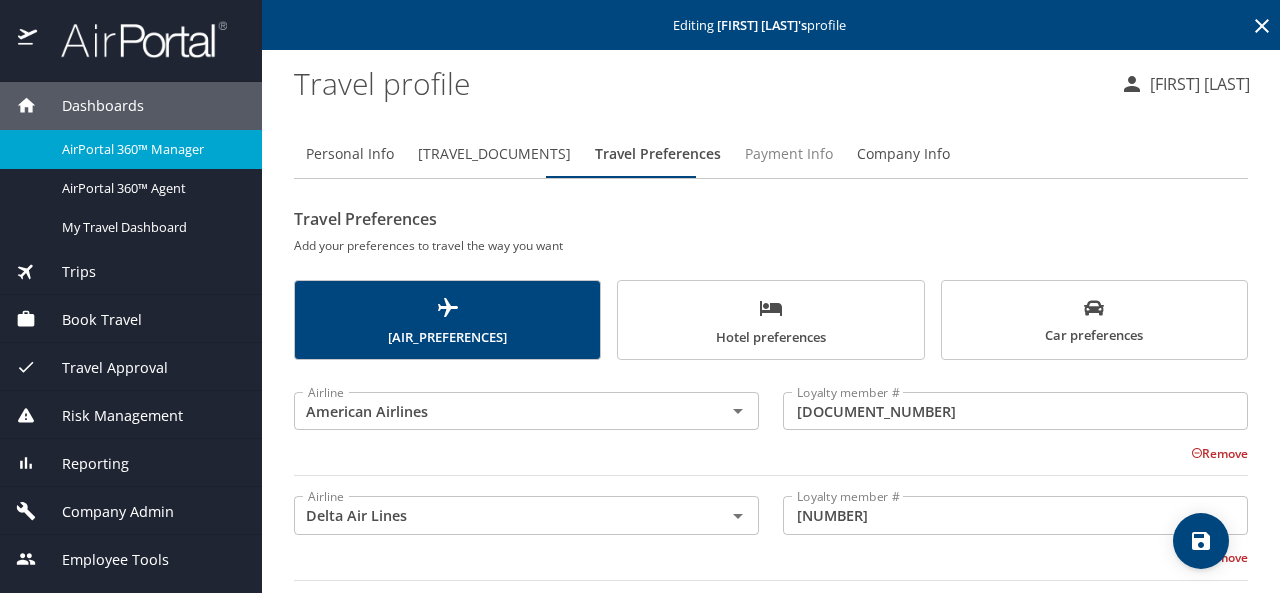 click on "Payment Info" at bounding box center (789, 154) 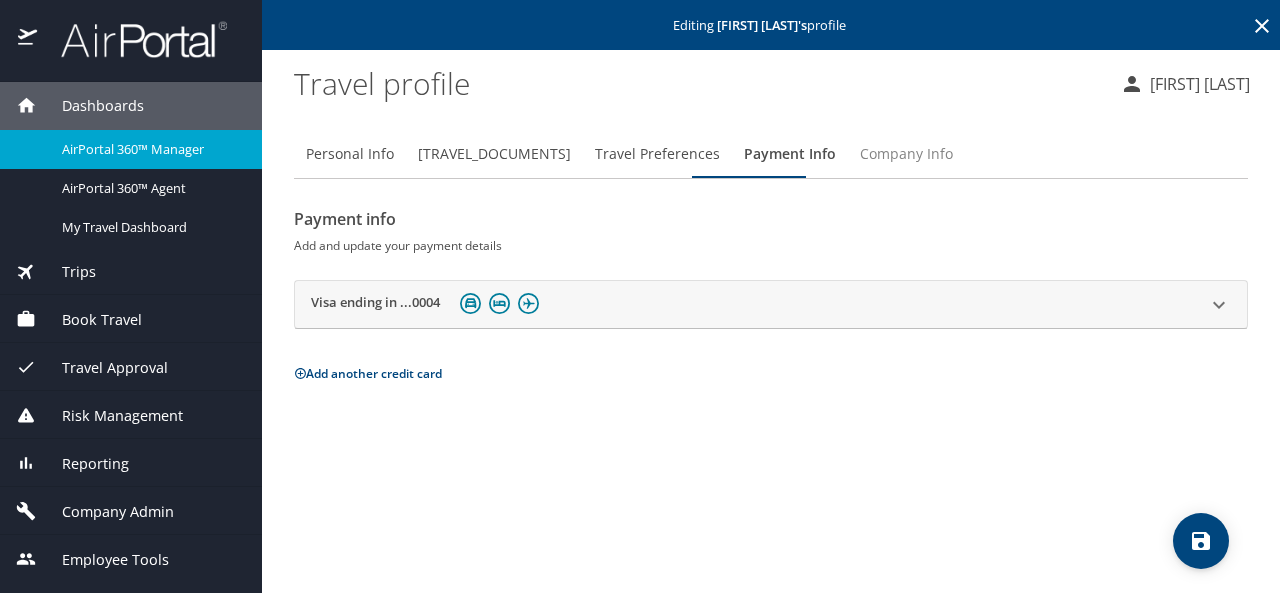 click on "Company Info" at bounding box center (906, 154) 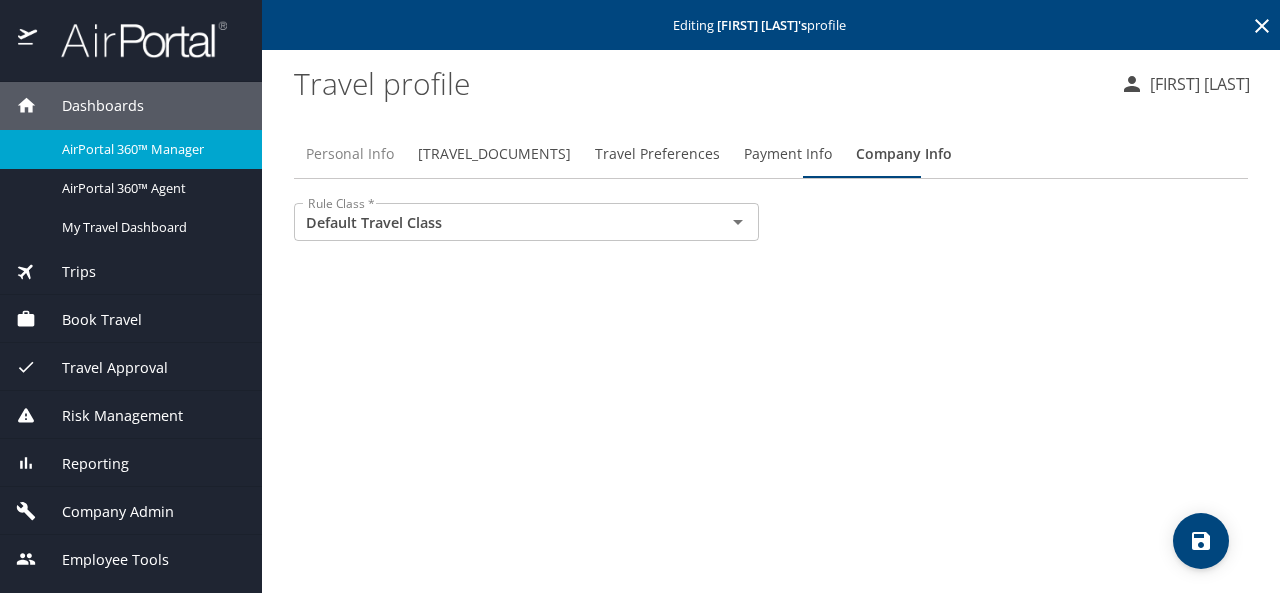 click on "Personal Info" at bounding box center [350, 154] 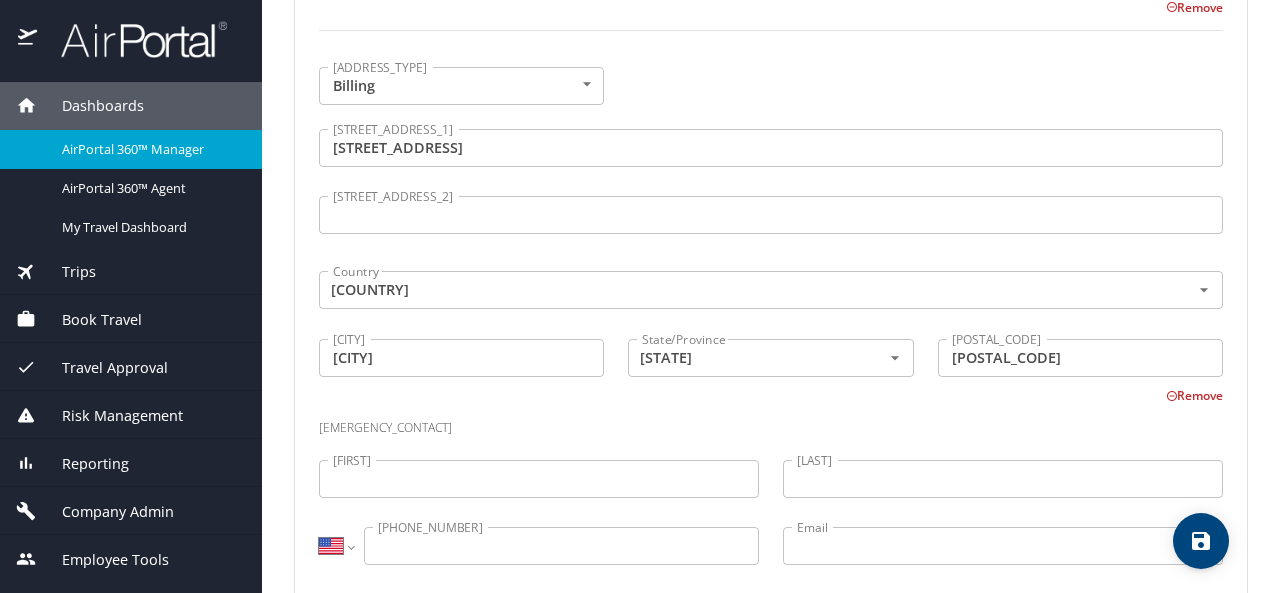 scroll, scrollTop: 1666, scrollLeft: 0, axis: vertical 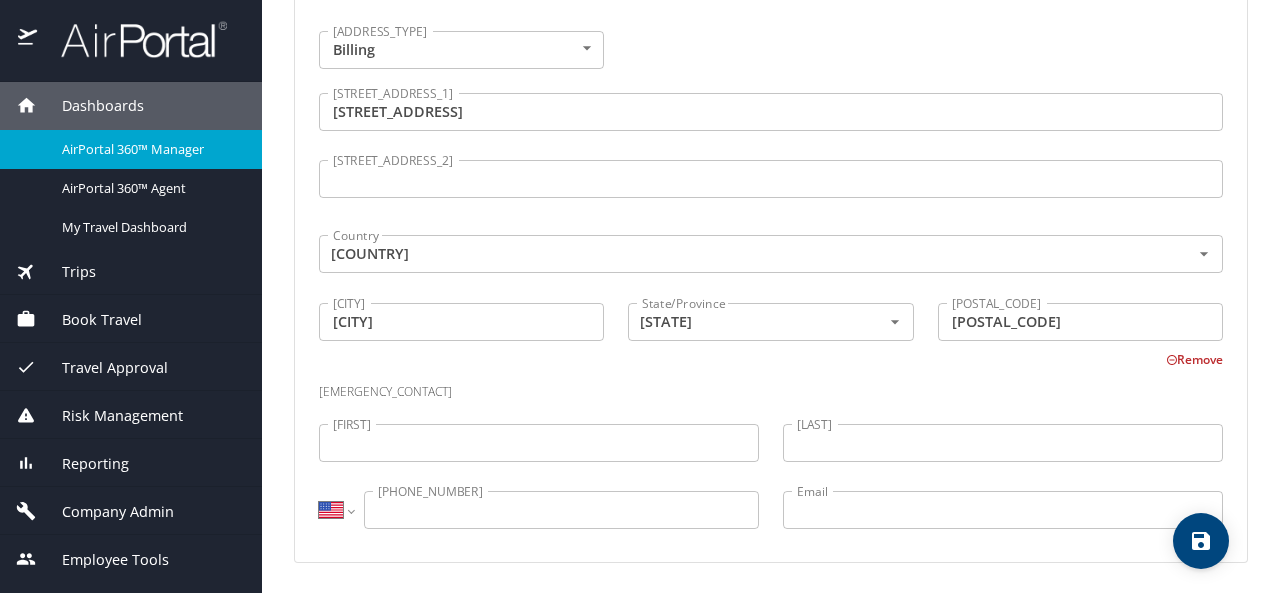 click on "Company Admin" at bounding box center [105, 512] 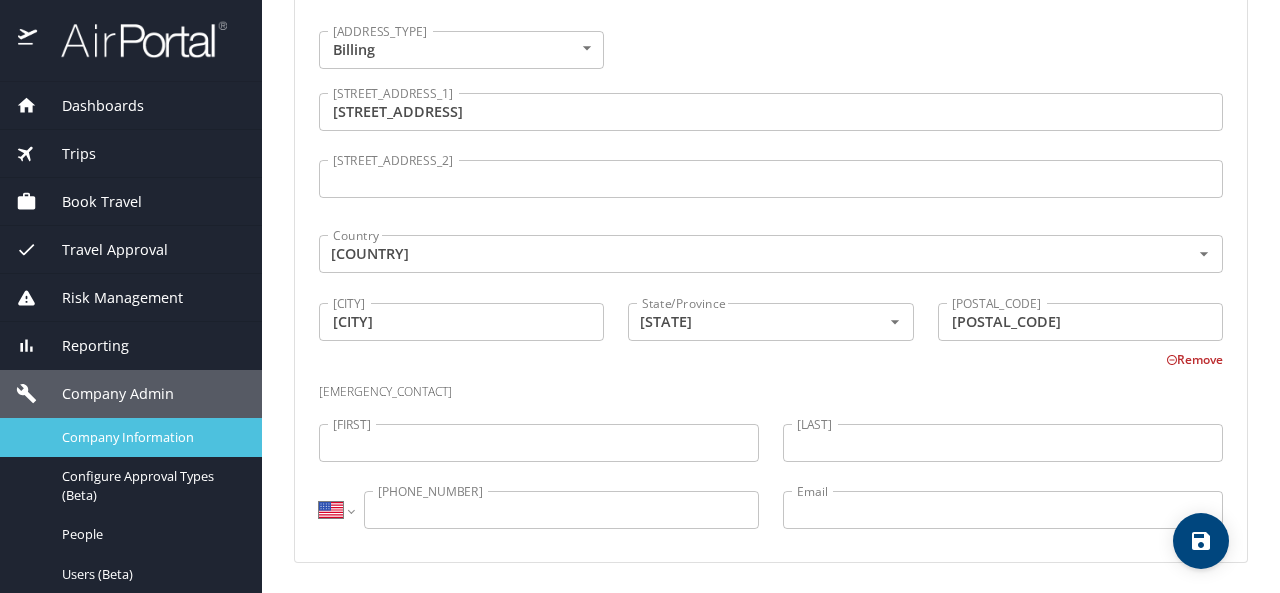 click on "Company Information" at bounding box center (150, 437) 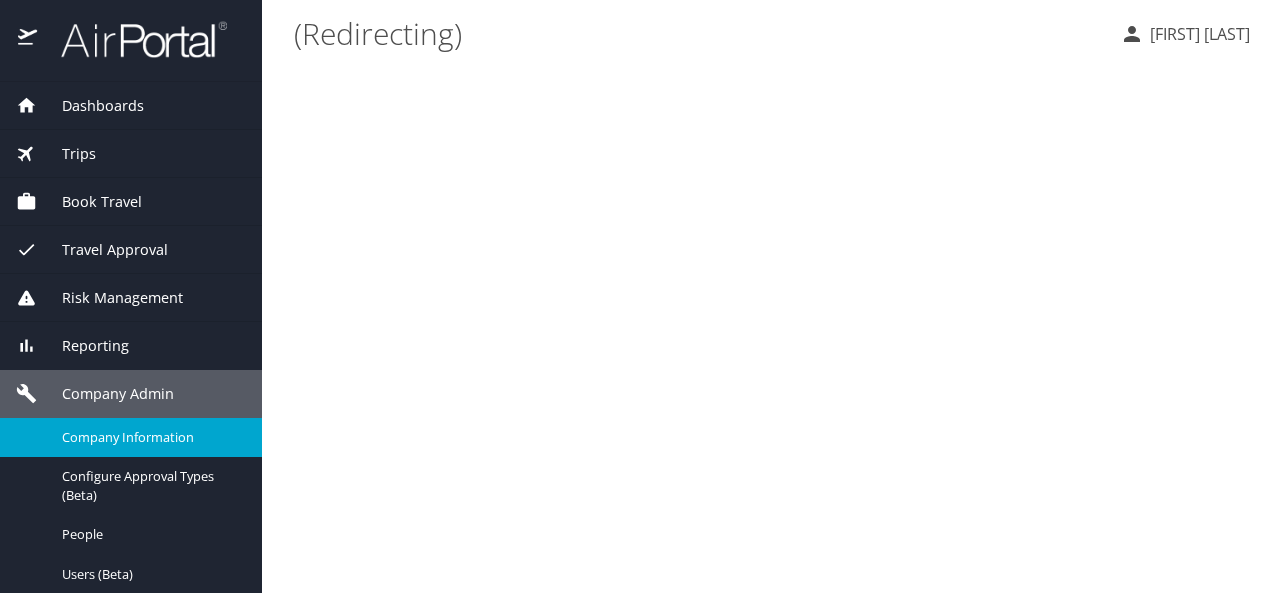 scroll, scrollTop: 0, scrollLeft: 0, axis: both 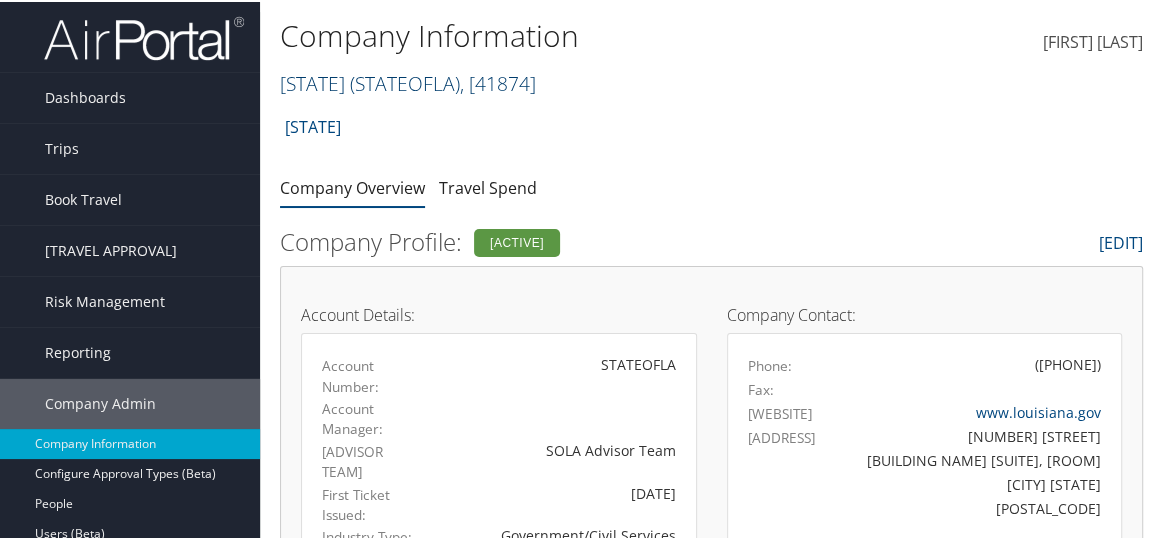 click on "([STATE])" at bounding box center (405, 81) 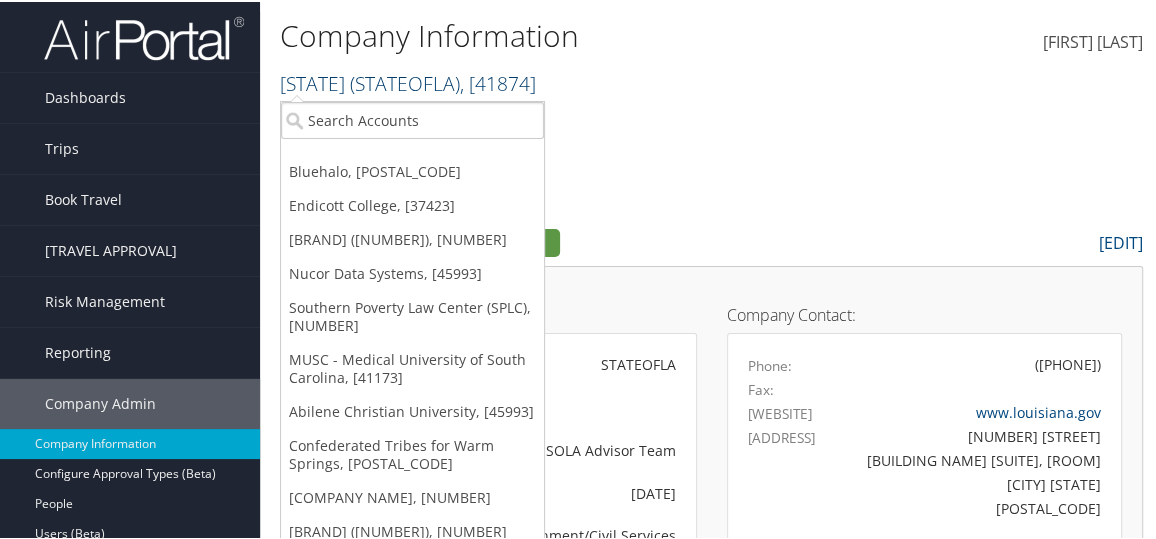 scroll, scrollTop: 7, scrollLeft: 0, axis: vertical 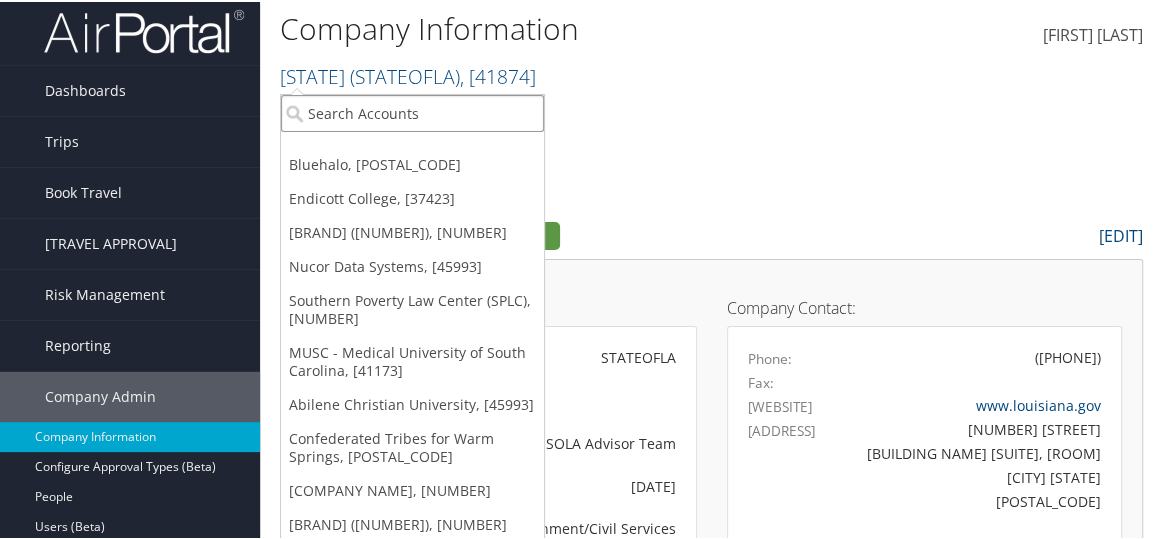 click at bounding box center (412, 111) 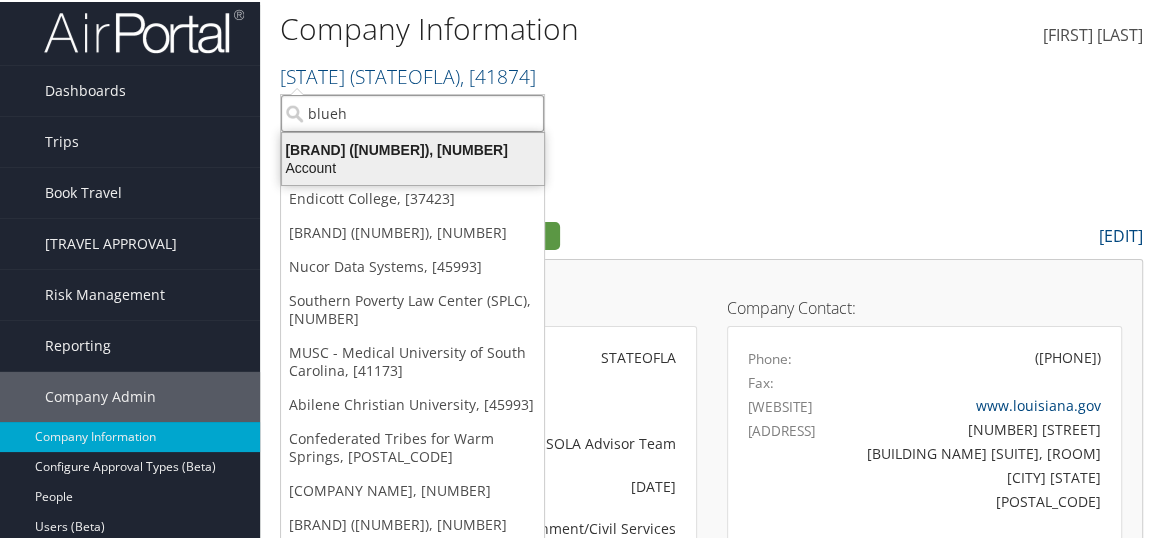 click on "Bluehalo (7919), [27539]" at bounding box center [413, 148] 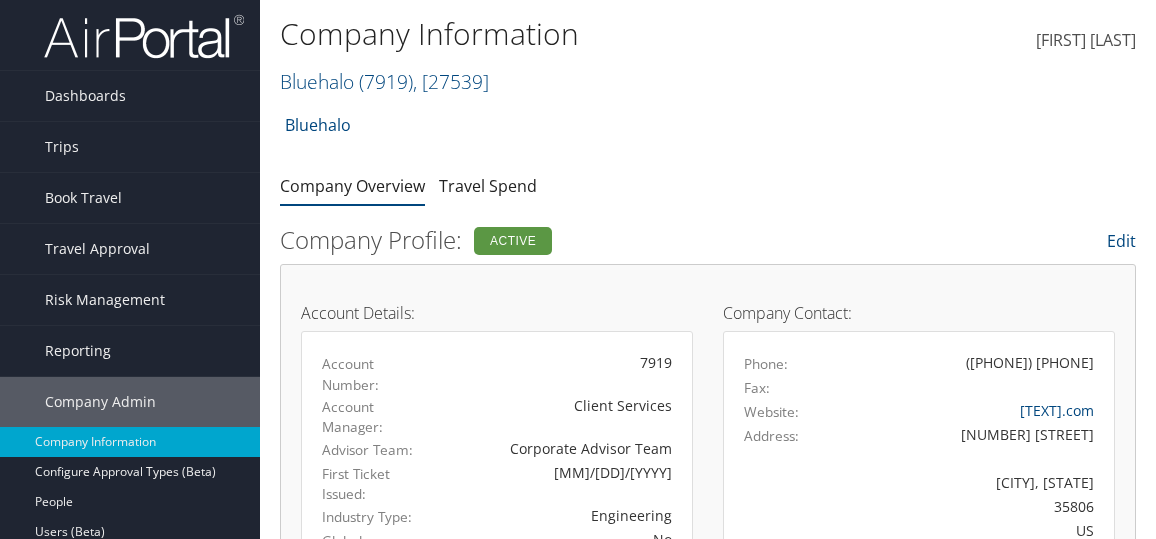 scroll, scrollTop: 0, scrollLeft: 0, axis: both 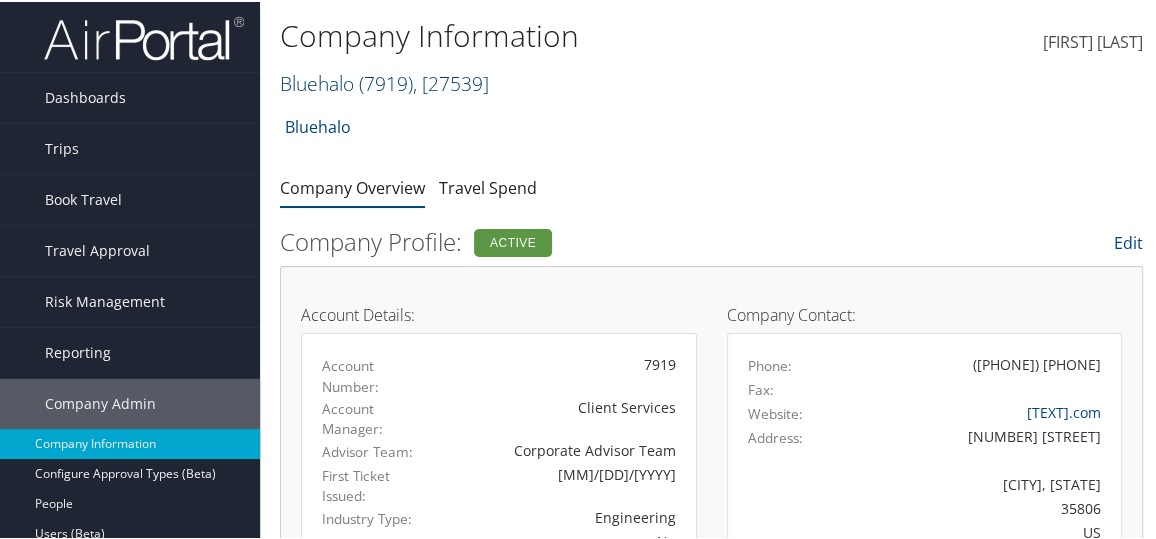 click on "Bluehalo   ( 7919 )  , [ 27539 ]" at bounding box center [384, 81] 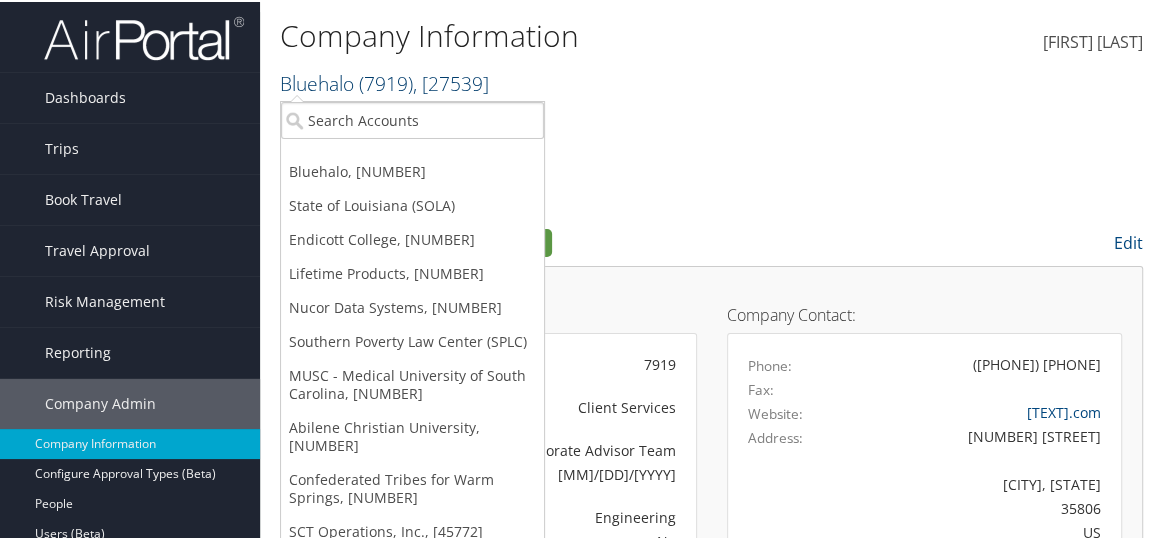 scroll, scrollTop: 7, scrollLeft: 0, axis: vertical 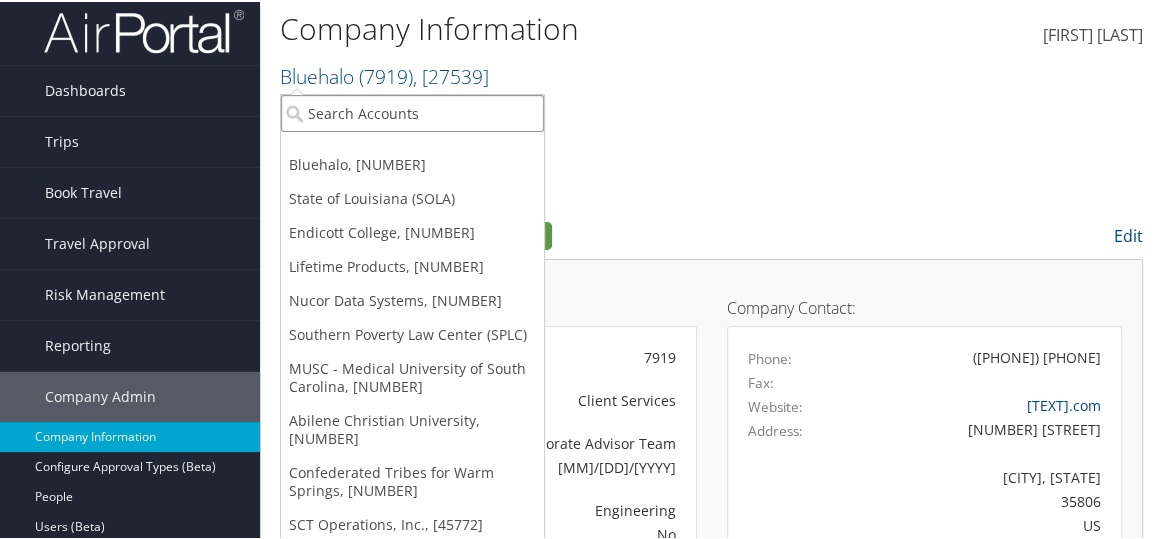 click at bounding box center [412, 111] 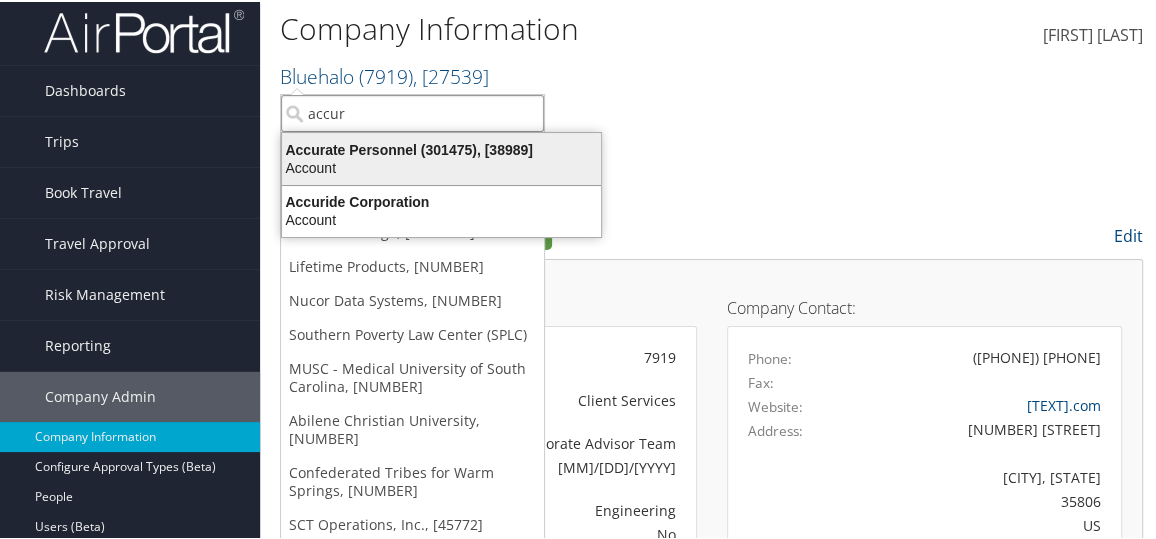 click on "Accurate Personnel (301475), [38989]" at bounding box center [441, 148] 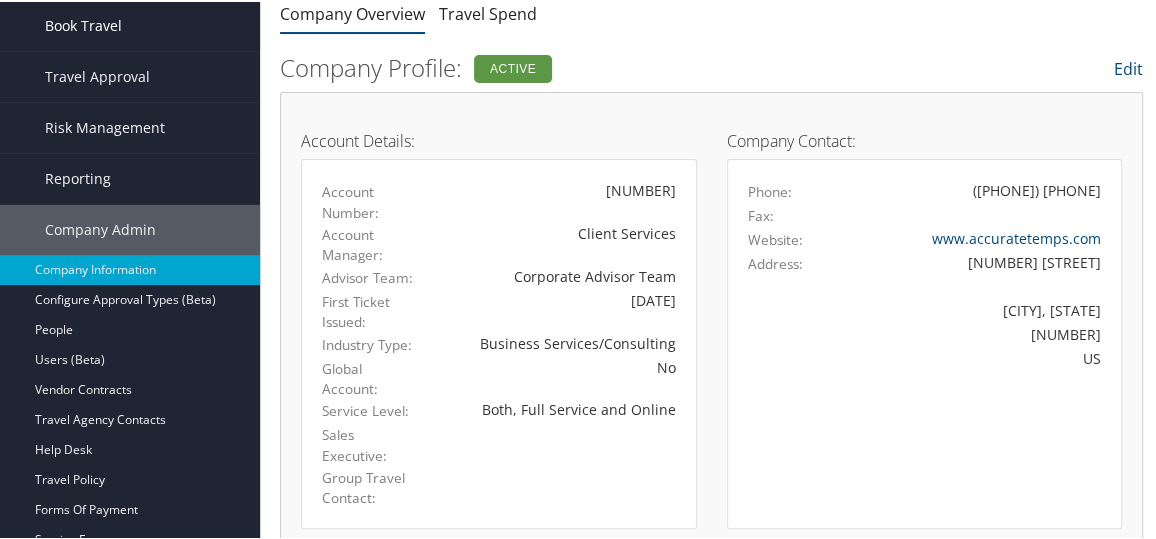 scroll, scrollTop: 168, scrollLeft: 0, axis: vertical 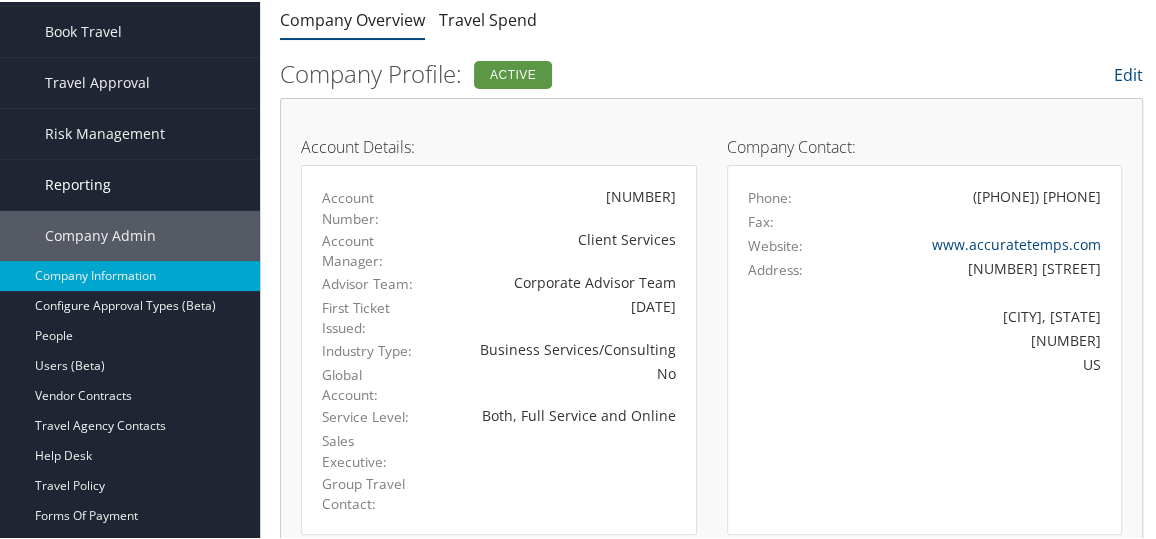 click on "Reporting" at bounding box center [78, 183] 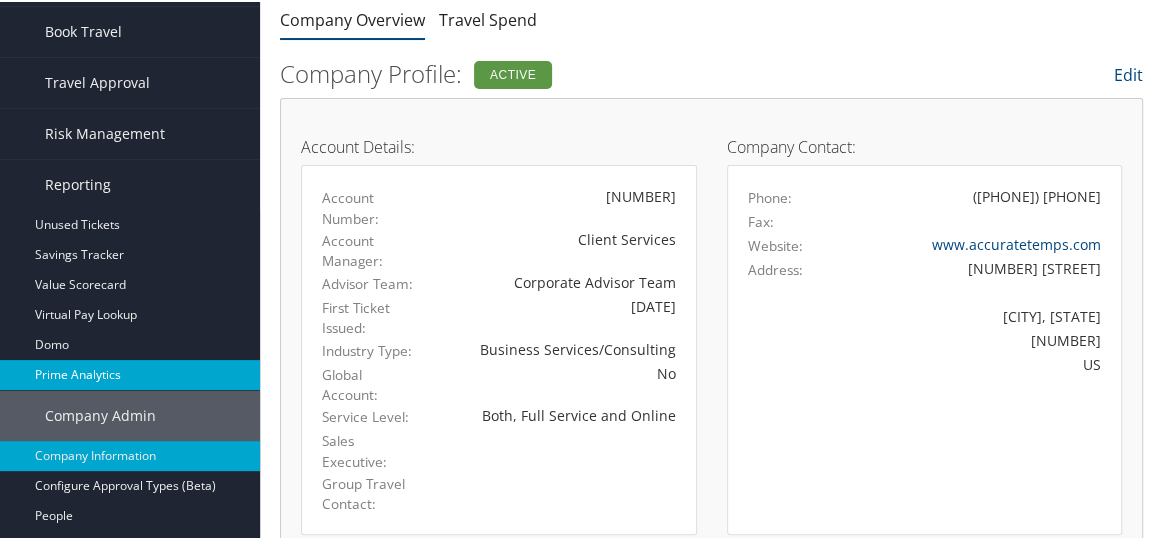 click on "Prime Analytics" at bounding box center [130, 373] 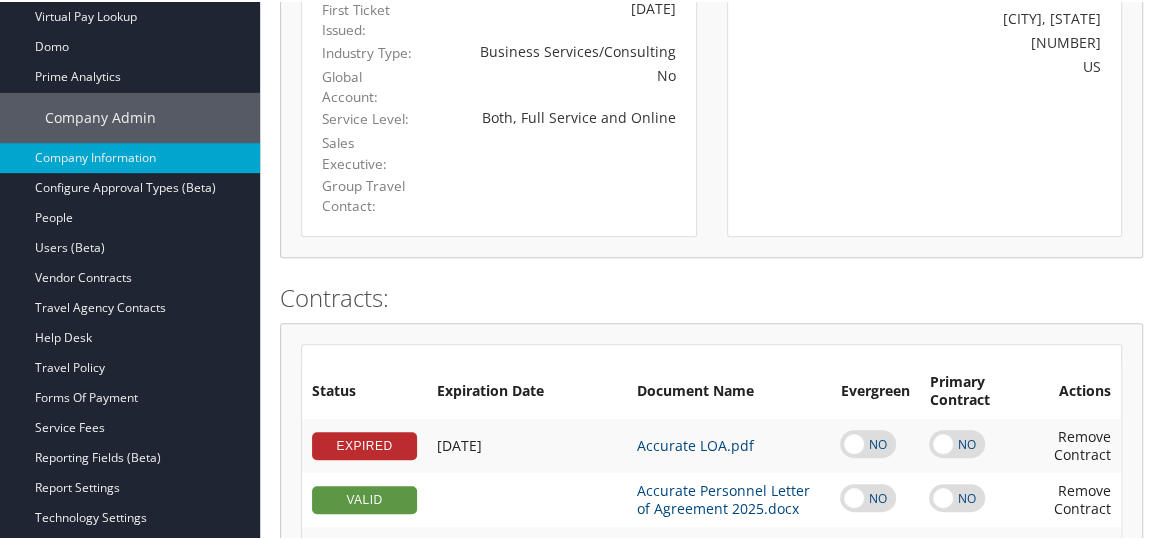 scroll, scrollTop: 465, scrollLeft: 0, axis: vertical 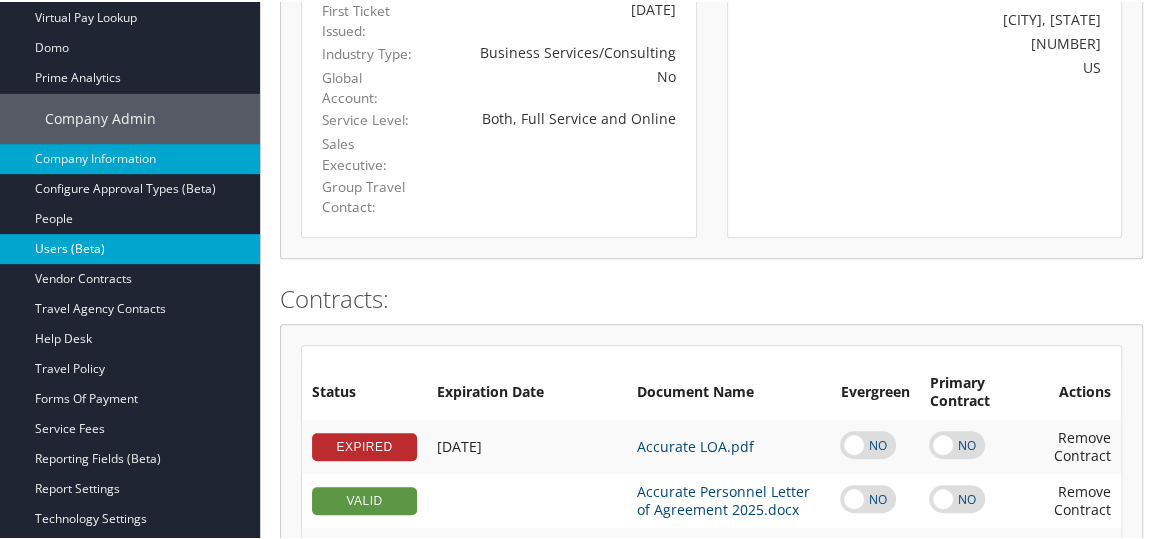 click on "Users (Beta)" at bounding box center (130, 247) 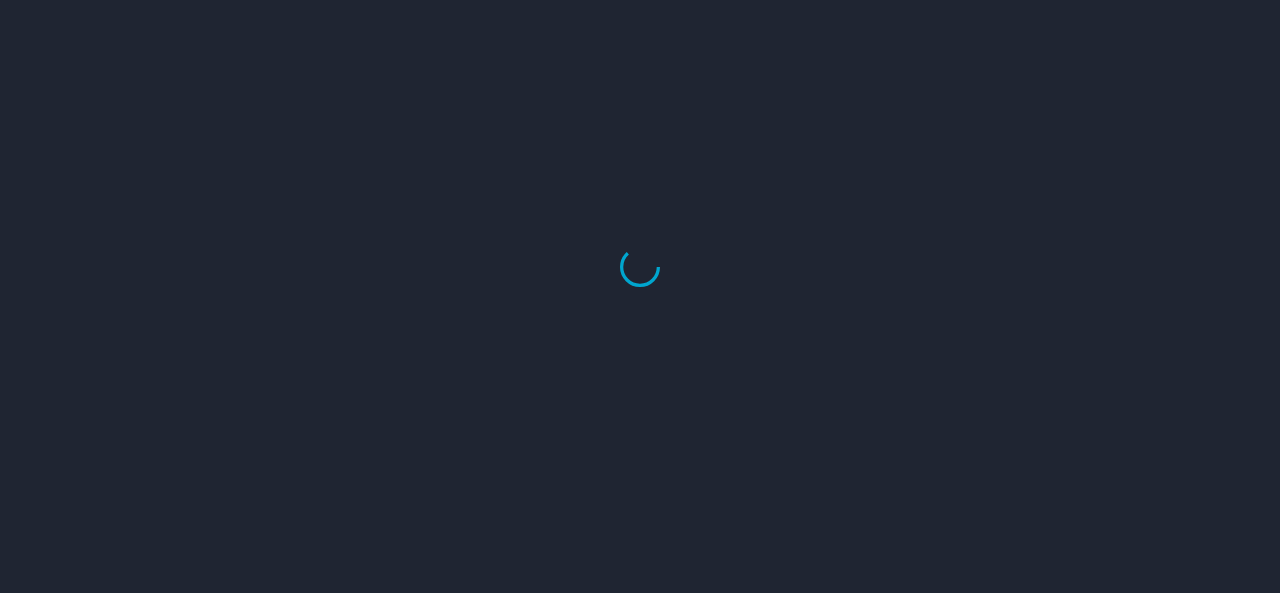 scroll, scrollTop: 0, scrollLeft: 0, axis: both 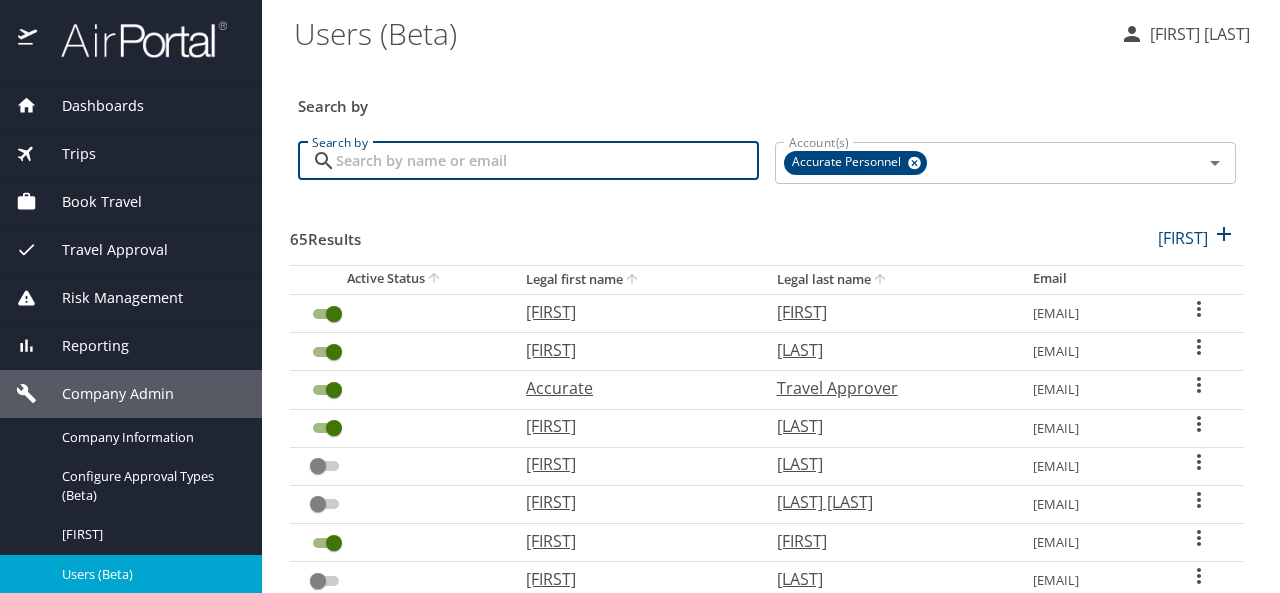 click on "Search by" at bounding box center [547, 161] 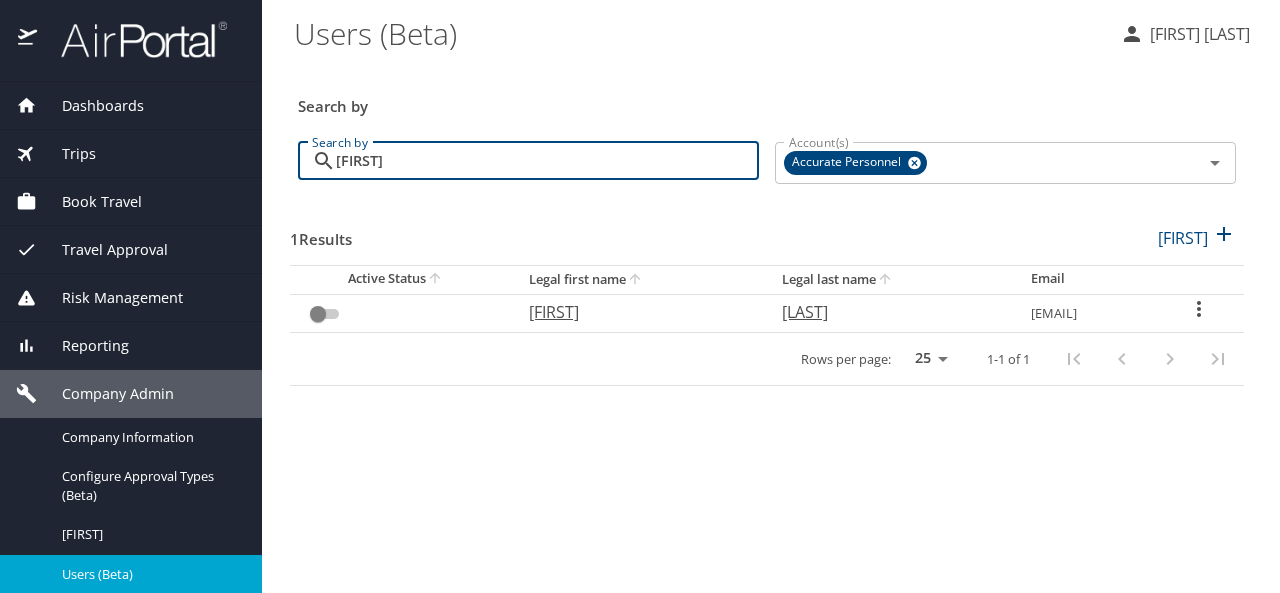 type on "kar" 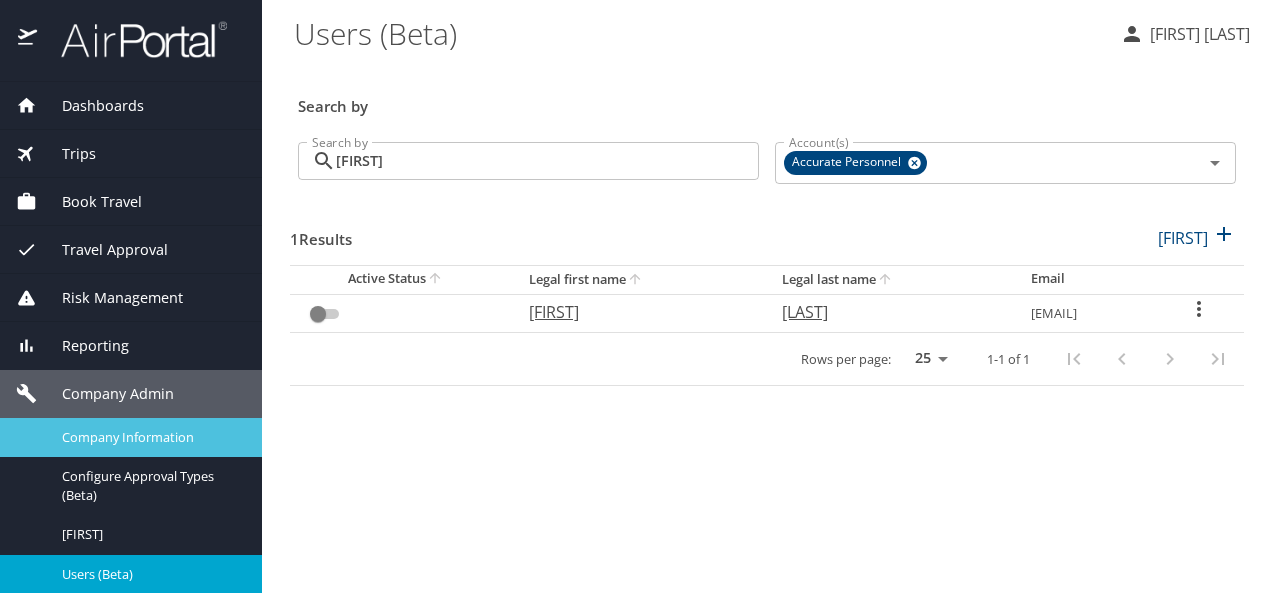 click on "Company Information" at bounding box center [150, 437] 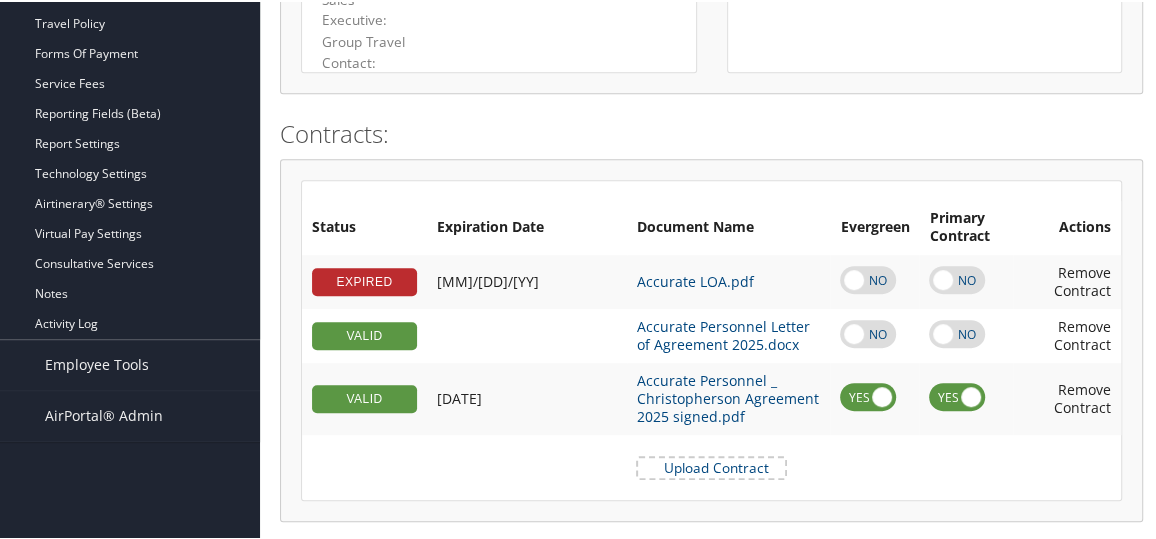 scroll, scrollTop: 689, scrollLeft: 0, axis: vertical 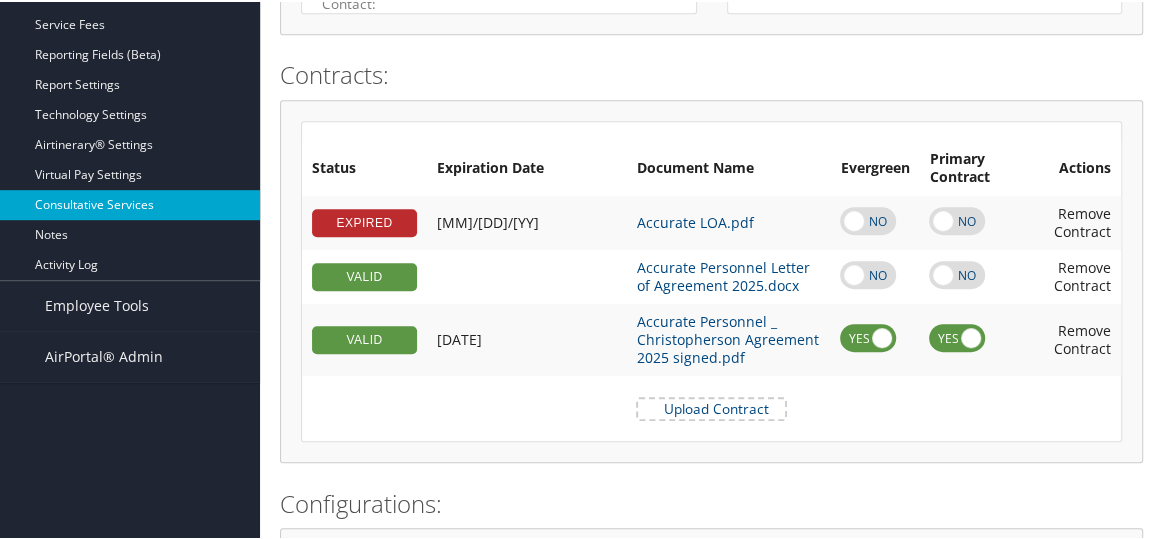 click on "Consultative Services" at bounding box center (130, 203) 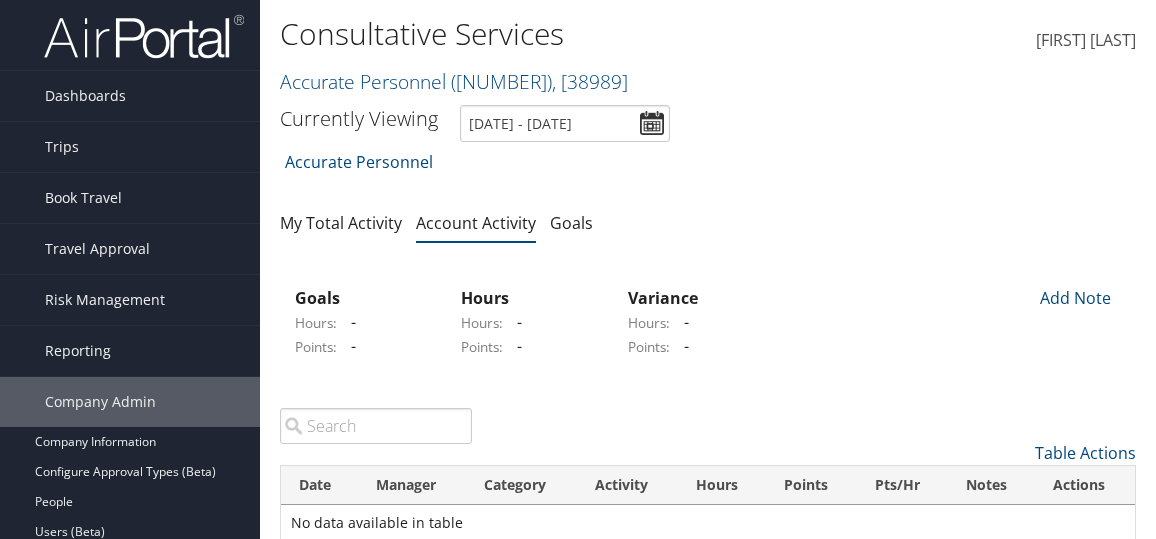 scroll, scrollTop: 127, scrollLeft: 0, axis: vertical 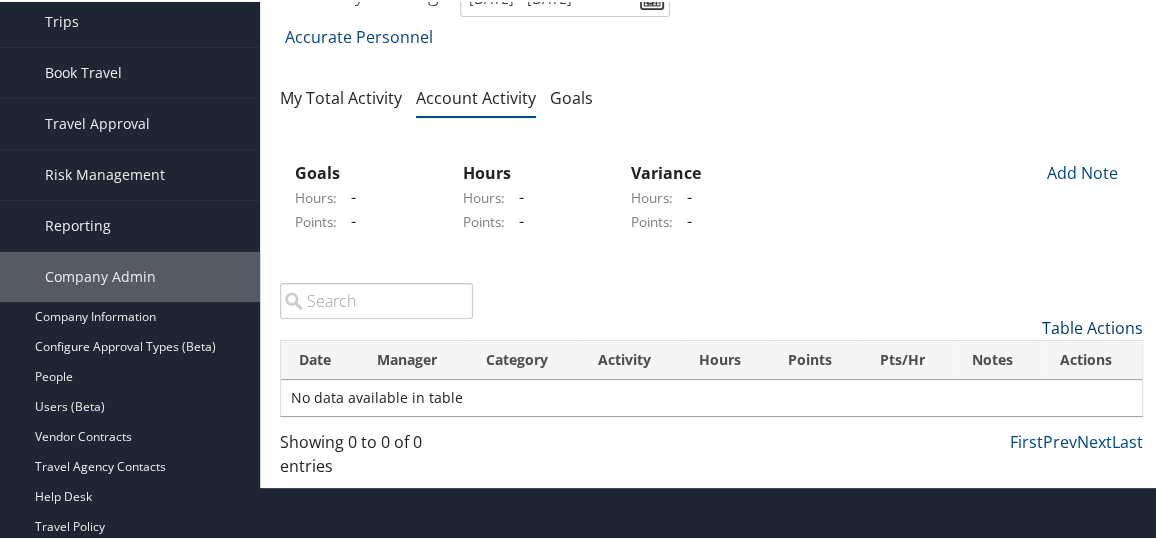 click on "Table Actions" at bounding box center [1092, 326] 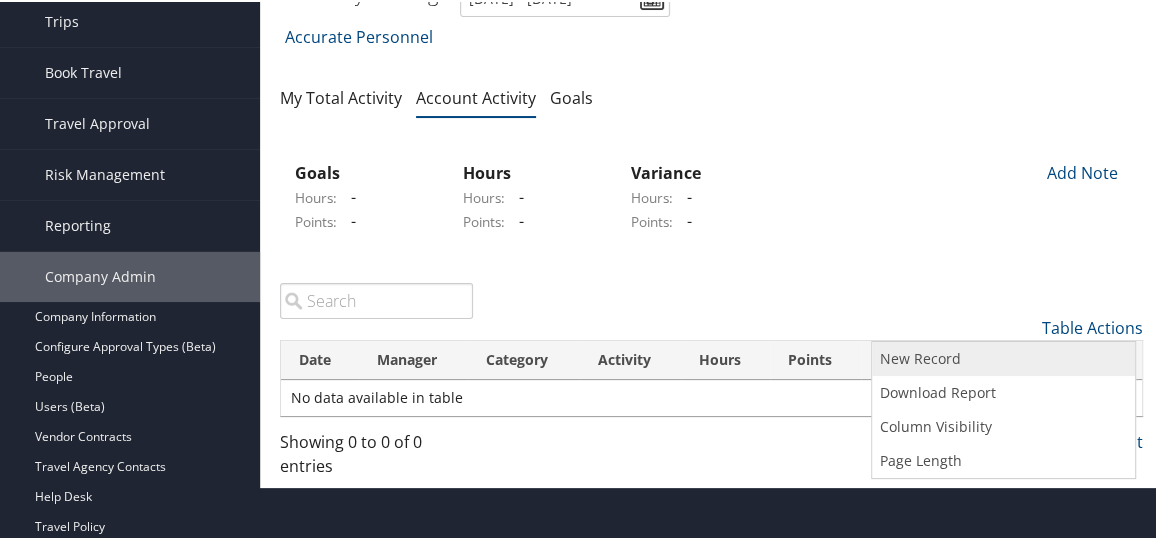 click on "New Record" at bounding box center [1003, 357] 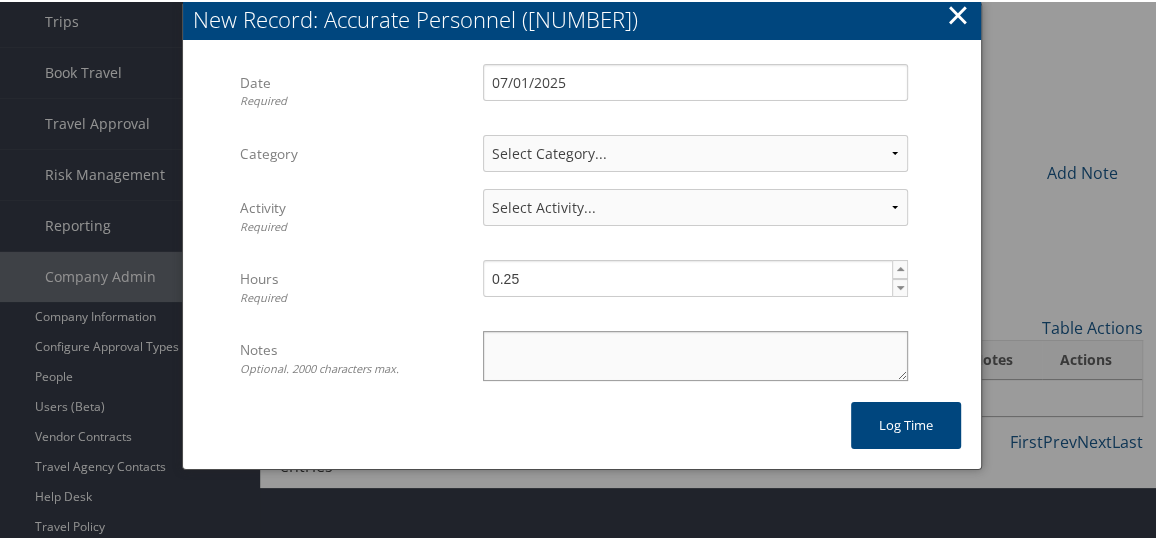 click on "Notes Optional. 2000 characters max." at bounding box center (695, 354) 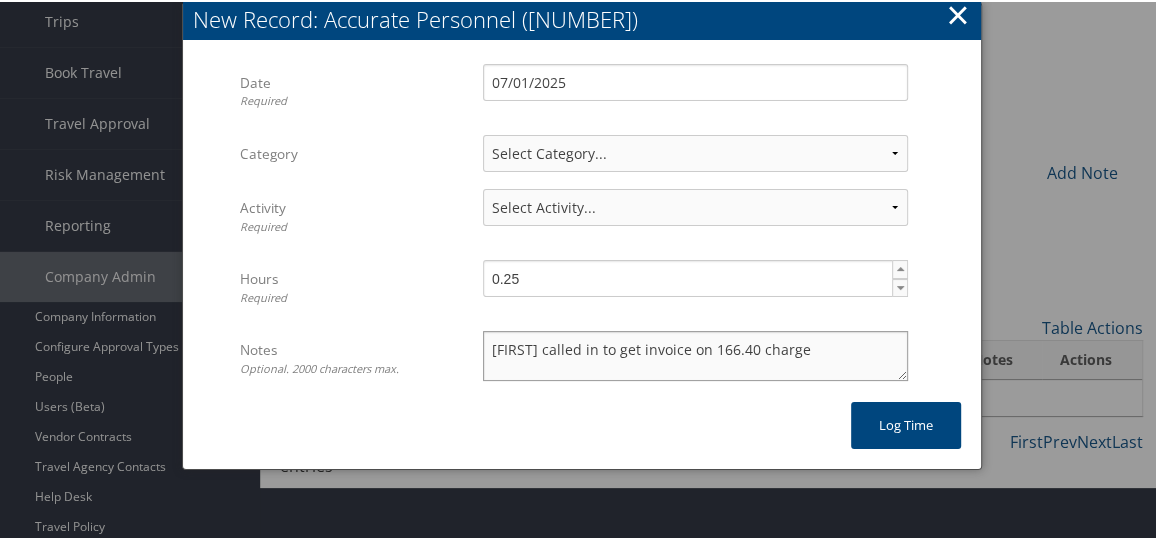 type on "[FIRST] called in to get invoice on 166.40 charge" 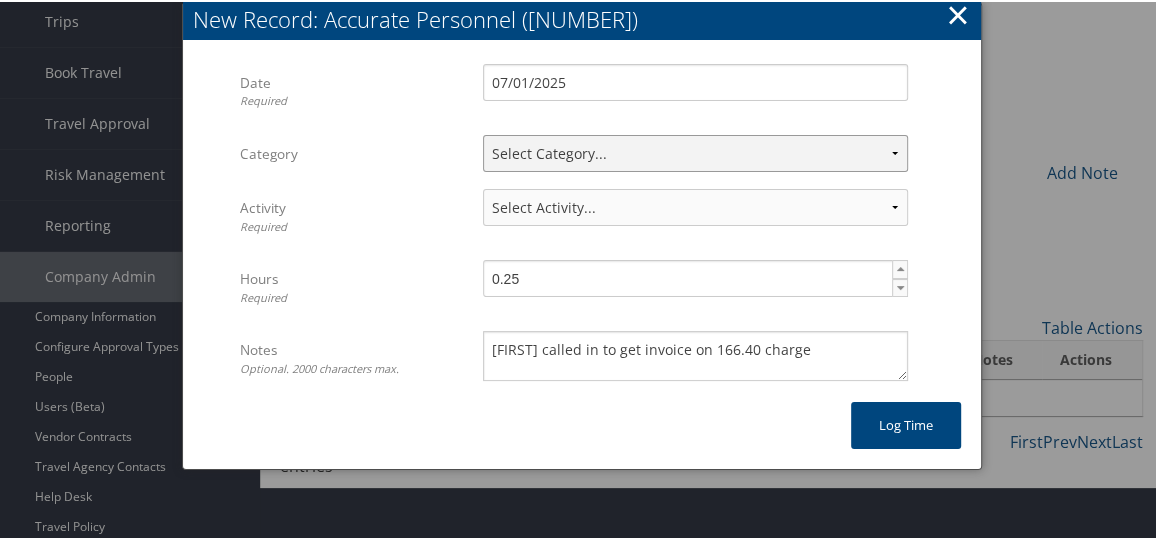 click on "Select Category...      Client Services
Consultative Services" at bounding box center (695, 151) 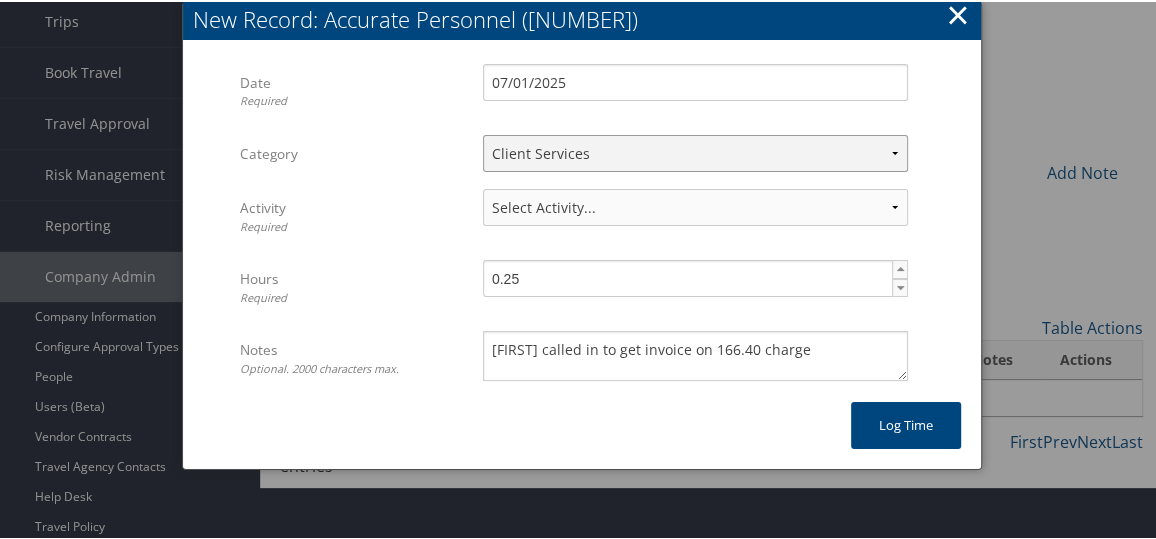 click on "Select Category...      Client Services
Consultative Services" at bounding box center [695, 151] 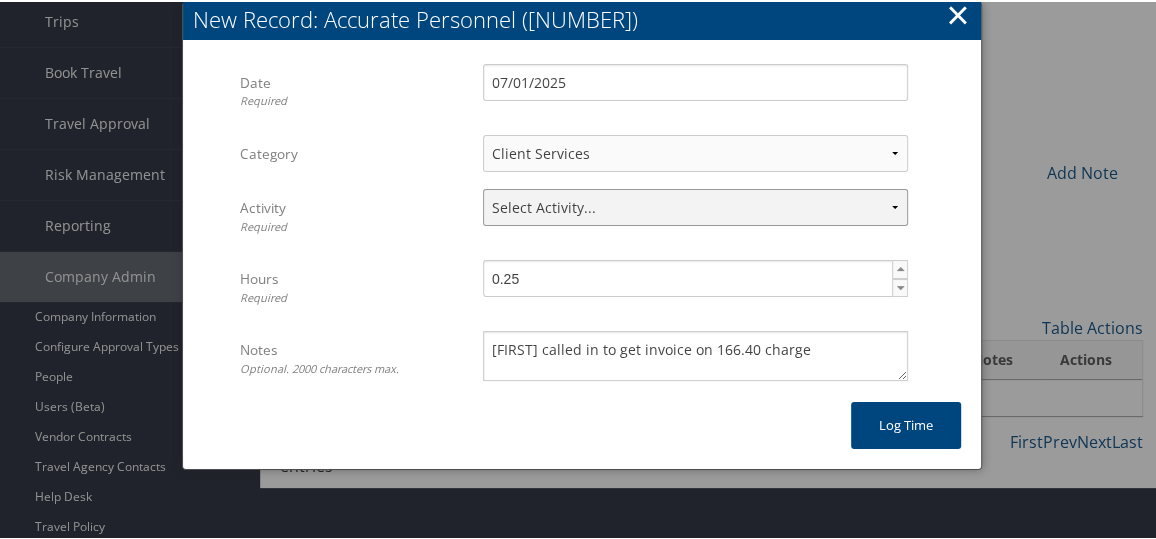 click on "Select Activity..." at bounding box center [695, 205] 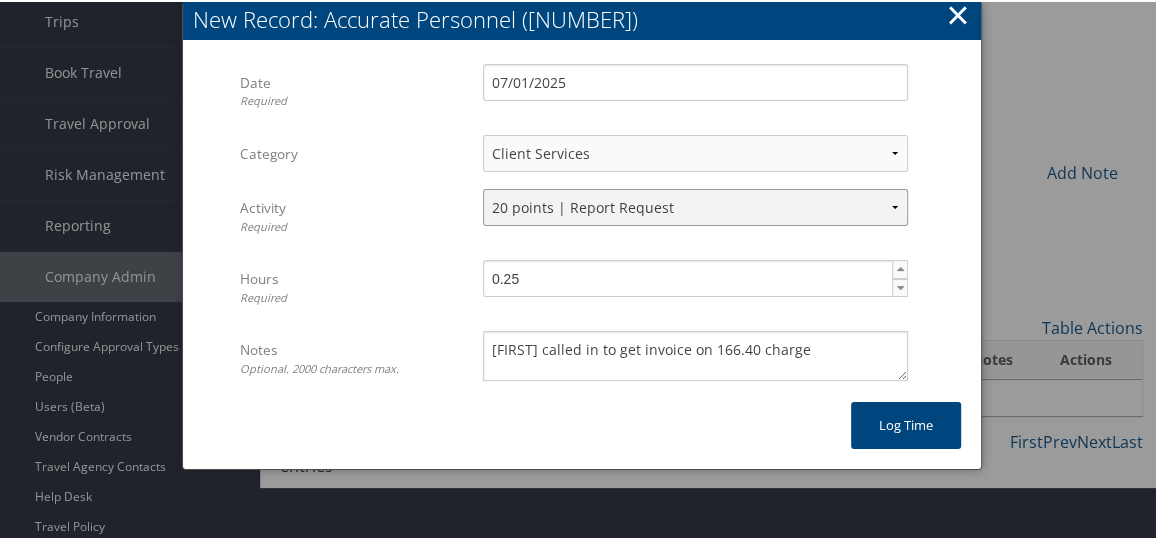 click on "Select Activity... 10 points | Account Prep, Updates, Internal Meetings, & Other 20 points | Afterhours/CCRA Support 10 points | Airline SBP, Waivers, & Favors 20 points | AirPortal 15 points | Client Services/Issue Resolution 20 points | Conferma Support 10 points | Contributions/Promotions Requests 10 points | Profile Activation, Technology and OBT Support 10 points | Rate Loading and Testing 20 points | Report Request 40 points | Special Projects 20 points | Update Agents/Agent Teams on Client Status" at bounding box center [695, 205] 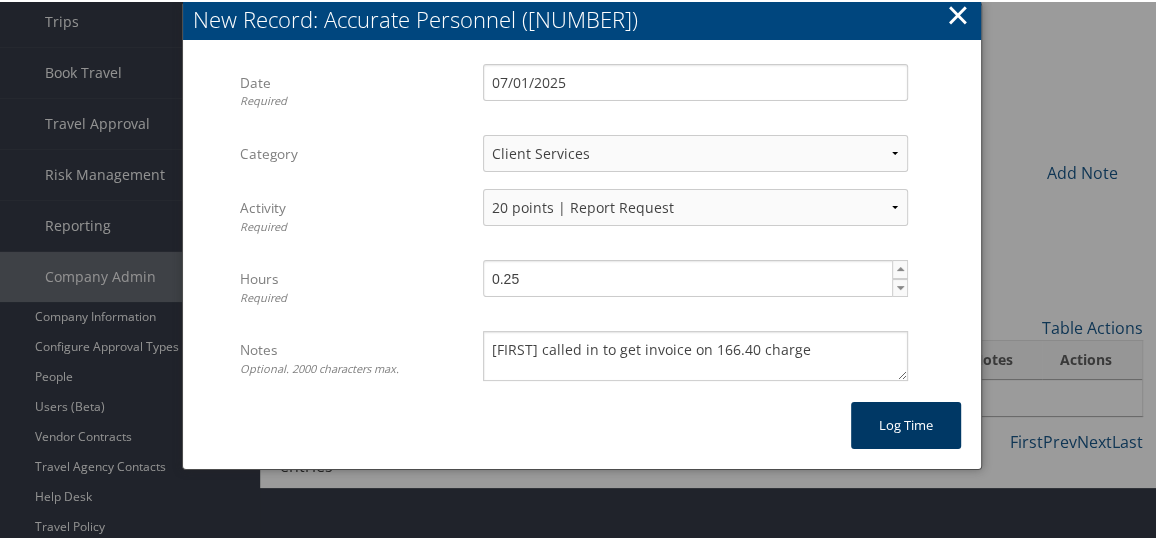 click on "Log time" at bounding box center [906, 423] 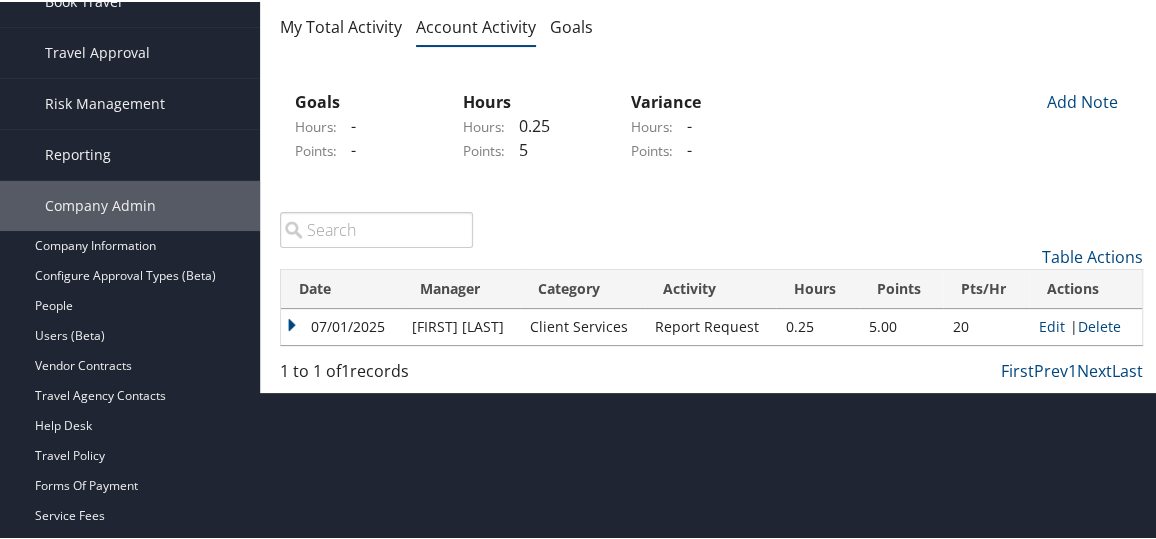 scroll, scrollTop: 0, scrollLeft: 0, axis: both 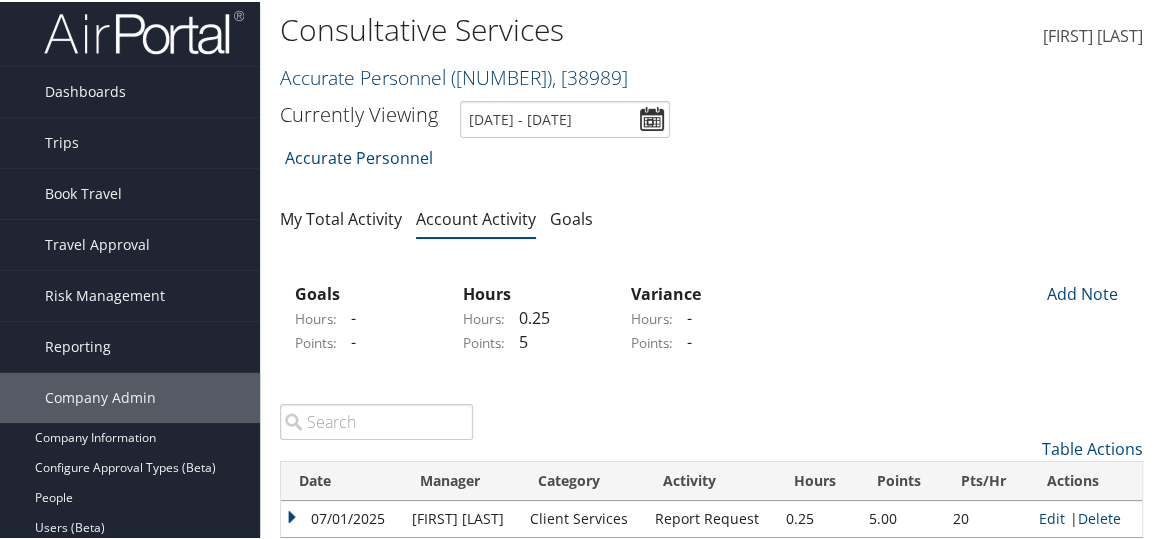 click on "Accurate Personnel   ( 301475 )  , [ ID ]" at bounding box center [454, 75] 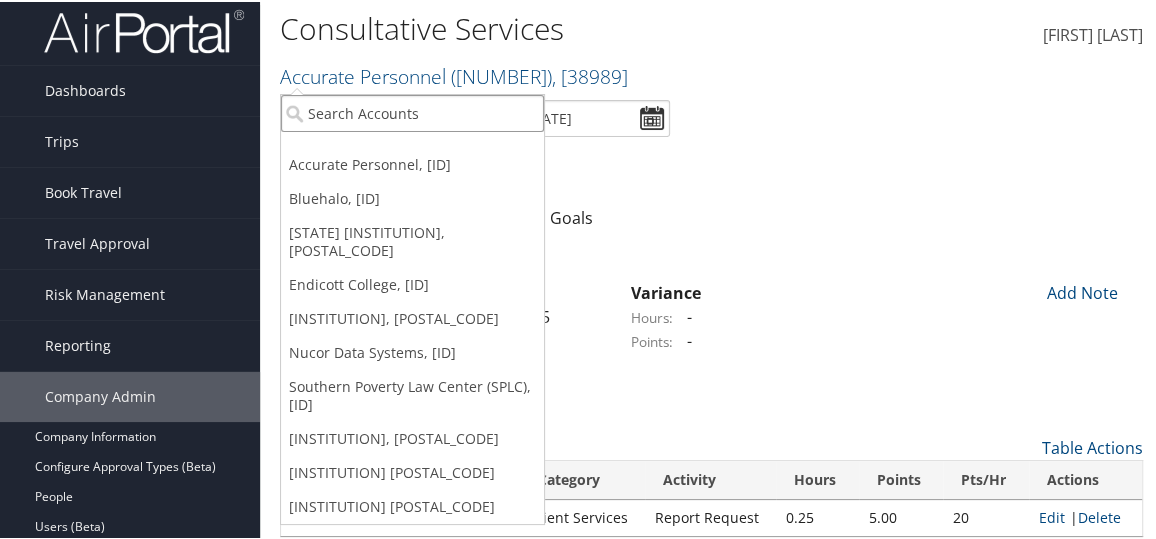 click at bounding box center [412, 111] 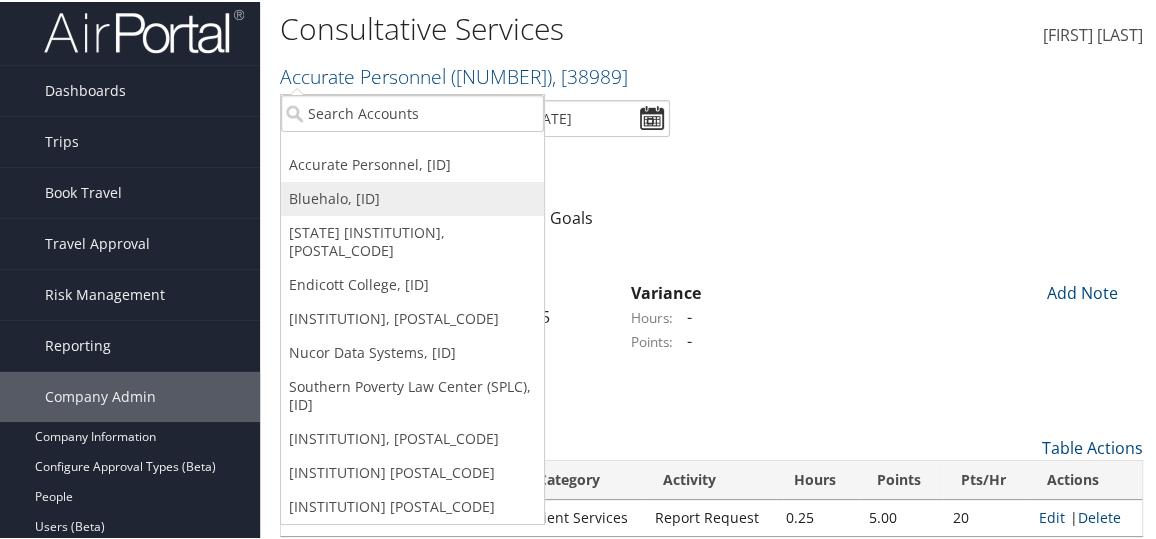 click on "Bluehalo, [ID]" at bounding box center [412, 163] 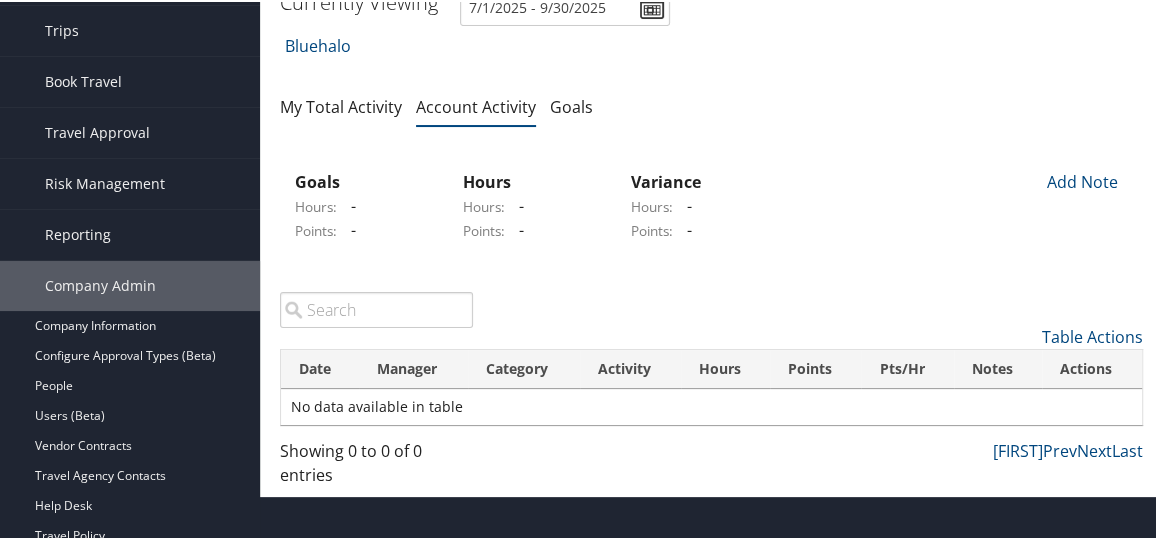 scroll, scrollTop: 123, scrollLeft: 0, axis: vertical 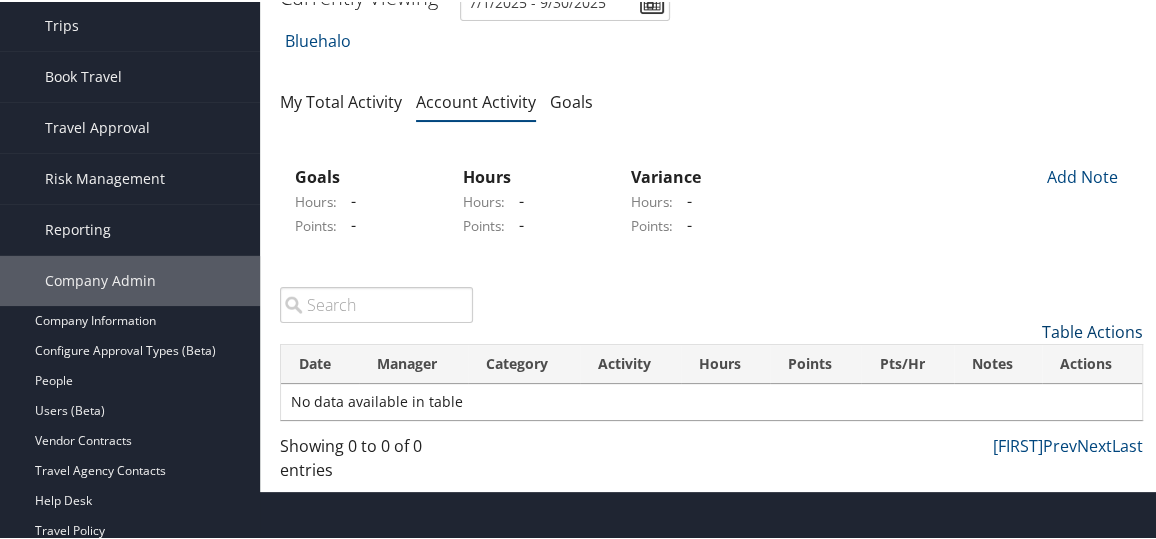 click on "Table Actions" at bounding box center [1092, 330] 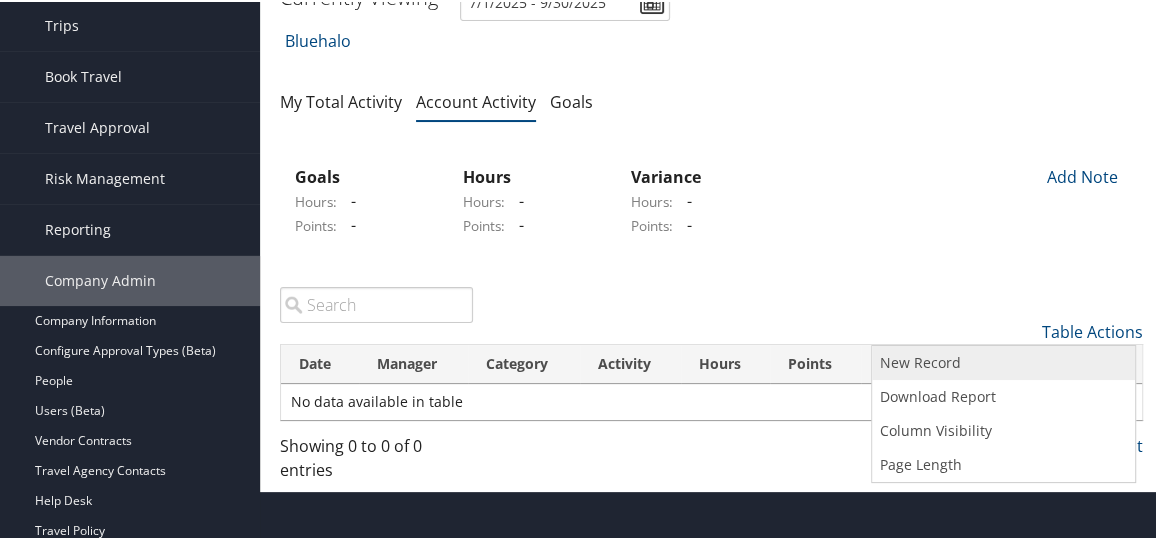 click on "New Record" at bounding box center [1003, 361] 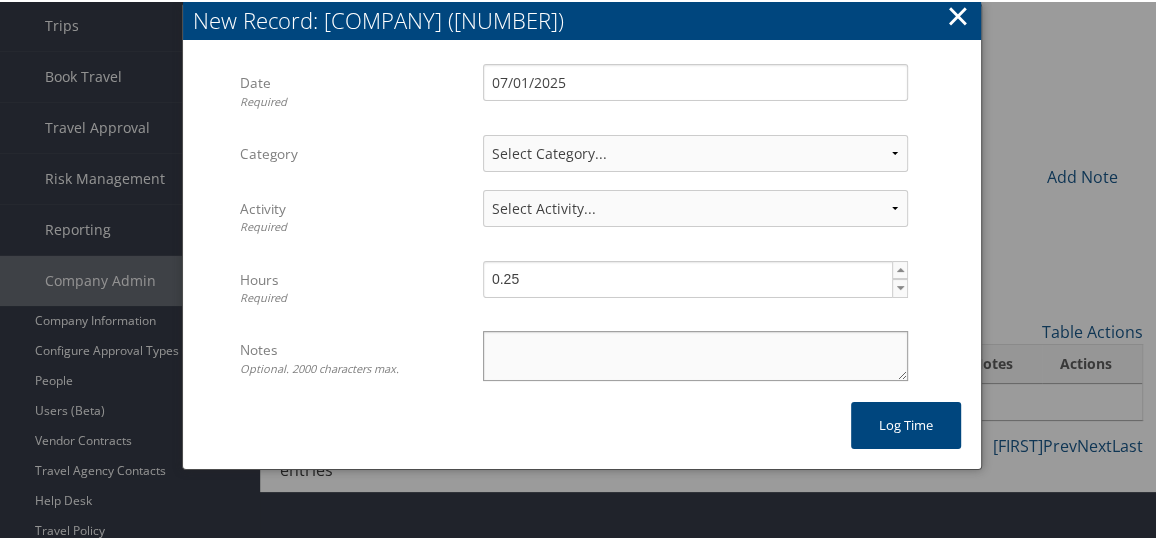 click on "Notes Optional. 2000 characters max." at bounding box center (695, 354) 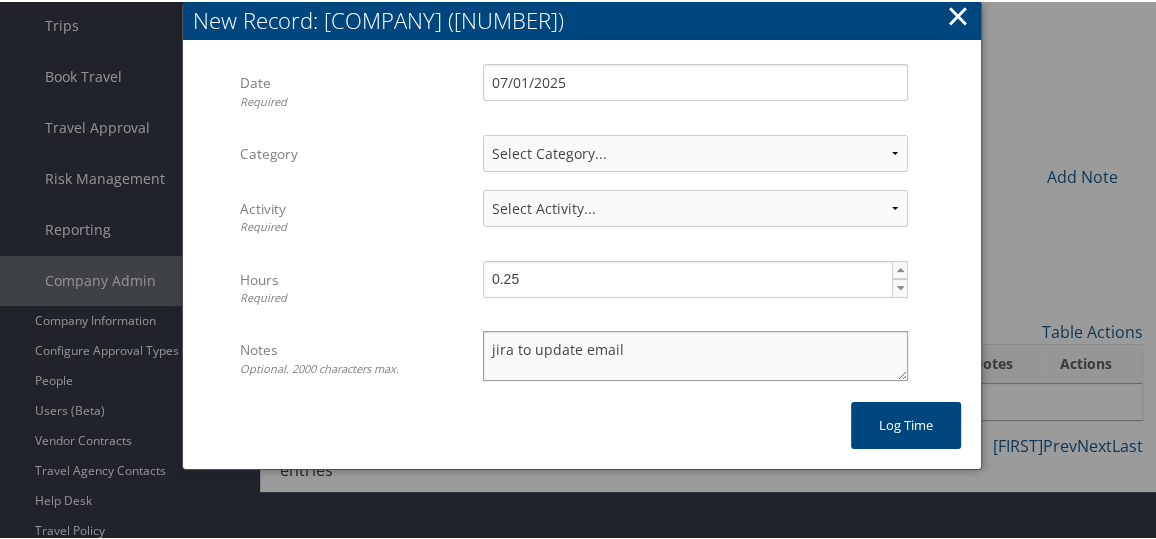 type on "jira to update email" 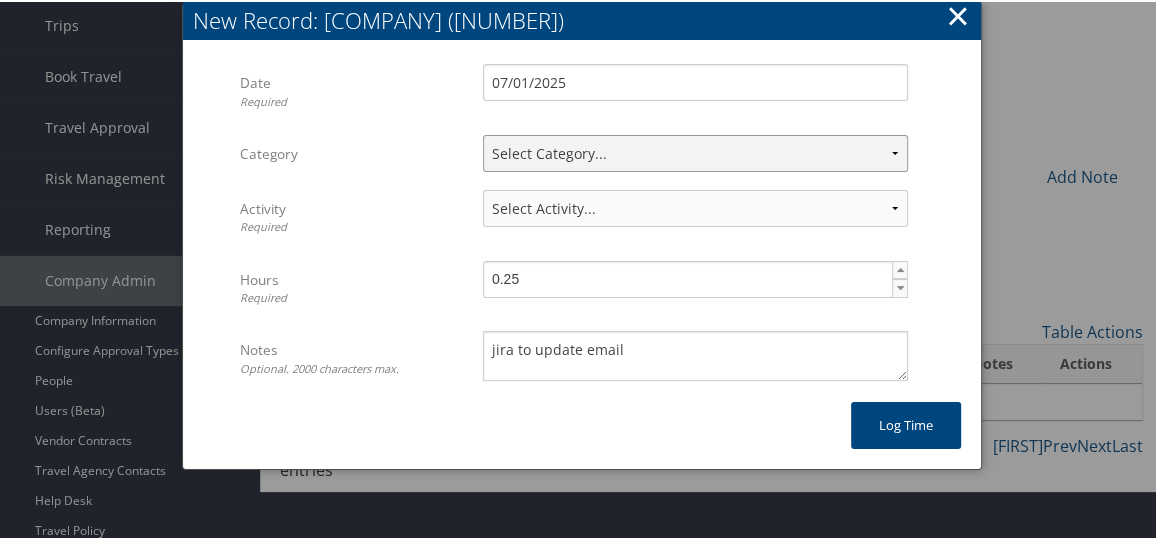 click on "Select Category...      Client Services
Consultative Services" at bounding box center (695, 151) 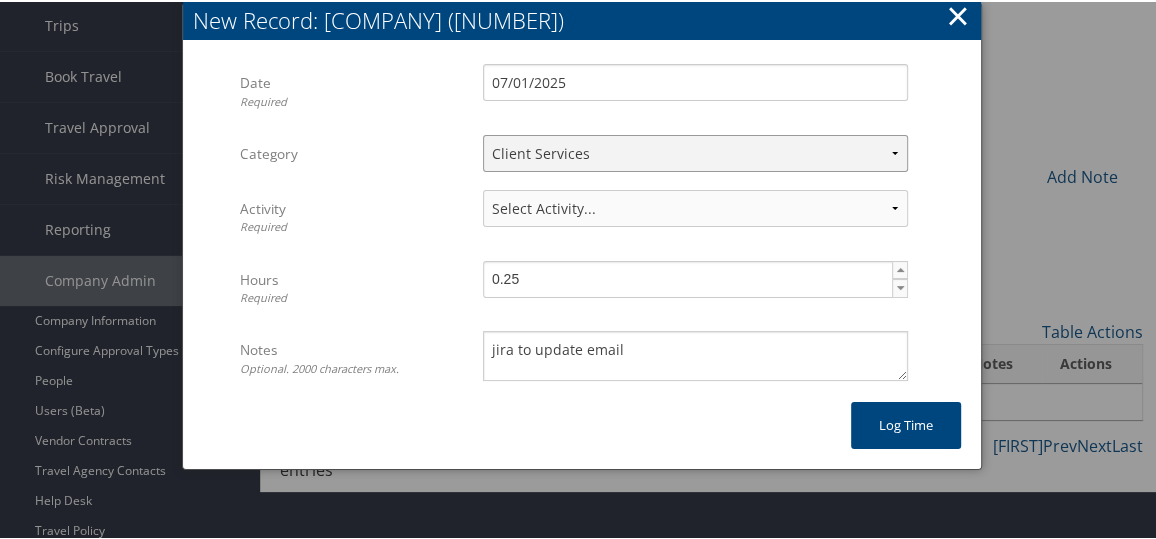 click on "Select Category...      Client Services
Consultative Services" at bounding box center [695, 151] 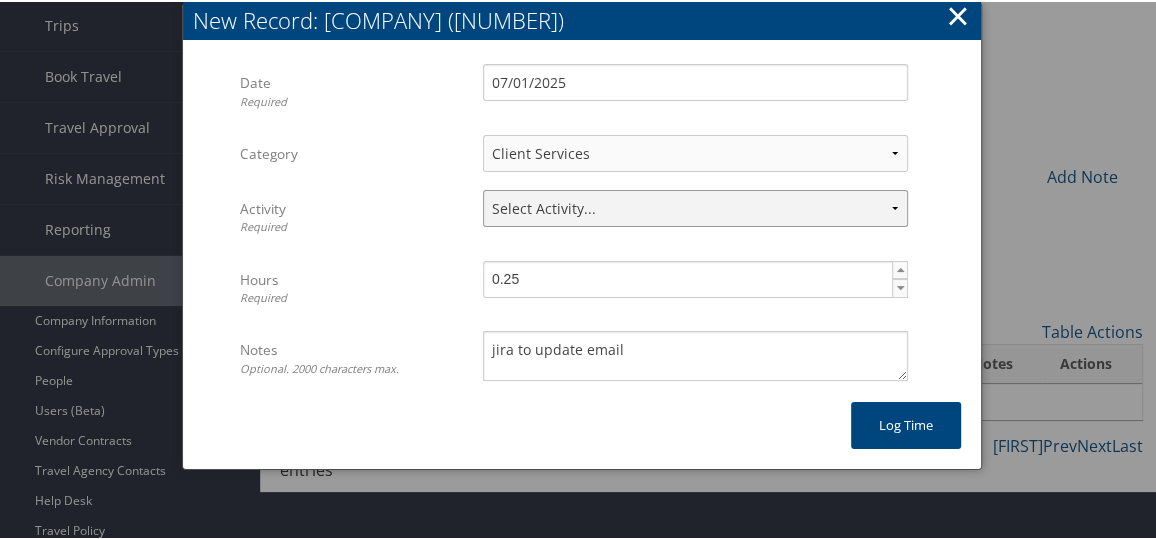 click on "Select Activity... 10 points | Account Prep, Updates, Internal Meetings, & Other 20 points | Afterhours/CCRA Support 10 points | Airline SBP, Waivers, & Favors 20 points | AirPortal 15 points | Client Services/Issue Resolution 20 points | Conferma Support 10 points | Contributions/Promotions Requests 10 points | Profile Activation, Technology and OBT Support 10 points | Rate Loading and Testing 20 points | Report Request 40 points | Special Projects 20 points | Update Agents/Agent Teams on Client Status" at bounding box center [695, 206] 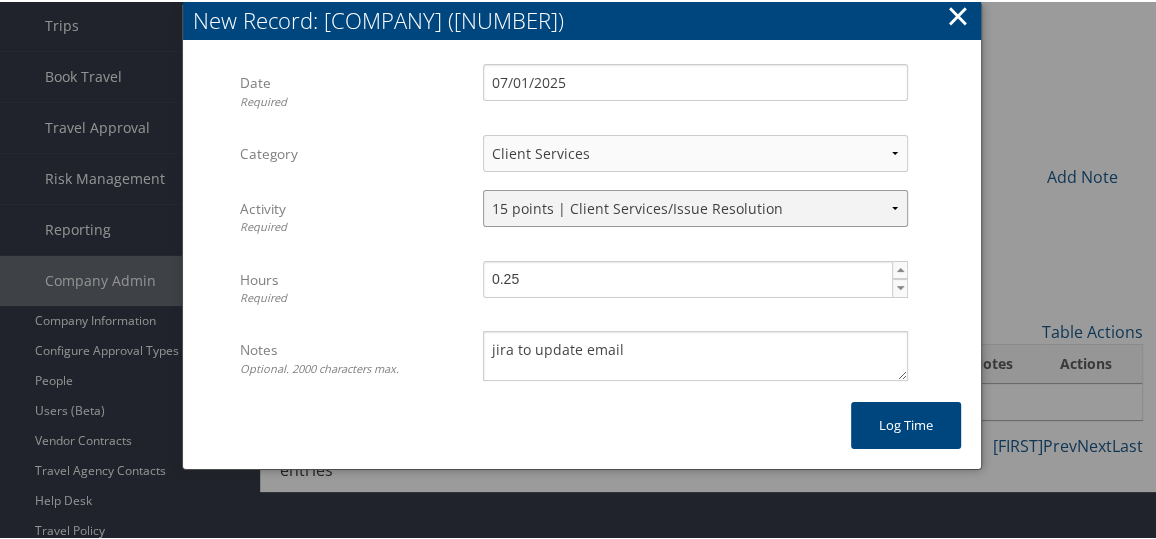 click on "Select Activity... 10 points | Account Prep, Updates, Internal Meetings, & Other 20 points | Afterhours/CCRA Support 10 points | Airline SBP, Waivers, & Favors 20 points | AirPortal 15 points | Client Services/Issue Resolution 20 points | Conferma Support 10 points | Contributions/Promotions Requests 10 points | Profile Activation, Technology and OBT Support 10 points | Rate Loading and Testing 20 points | Report Request 40 points | Special Projects 20 points | Update Agents/Agent Teams on Client Status" at bounding box center (695, 206) 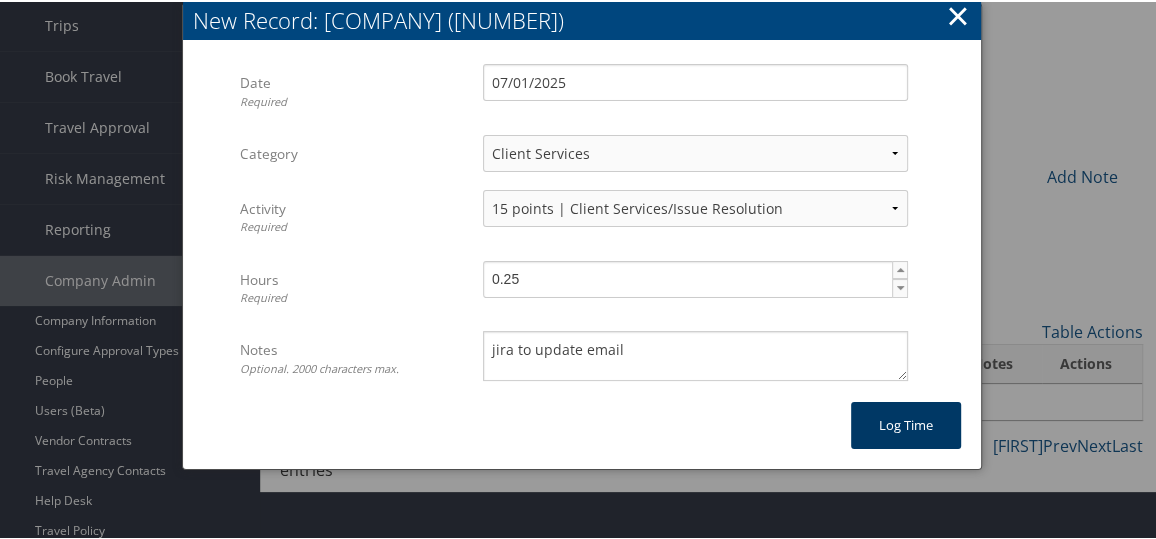 click on "Log time" at bounding box center [906, 423] 